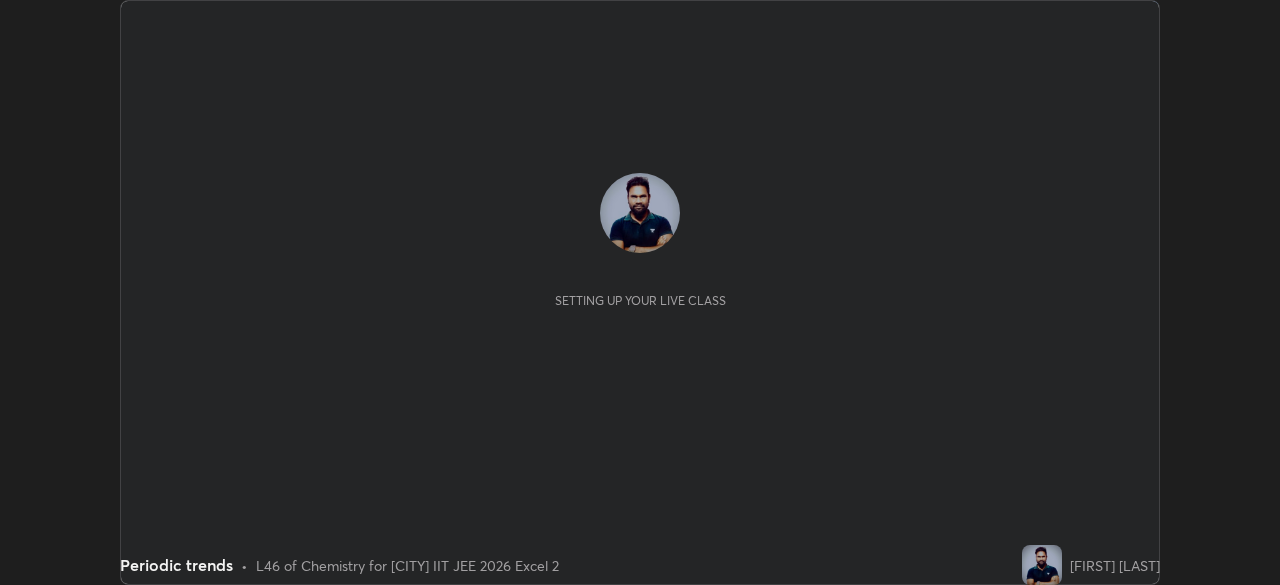 scroll, scrollTop: 0, scrollLeft: 0, axis: both 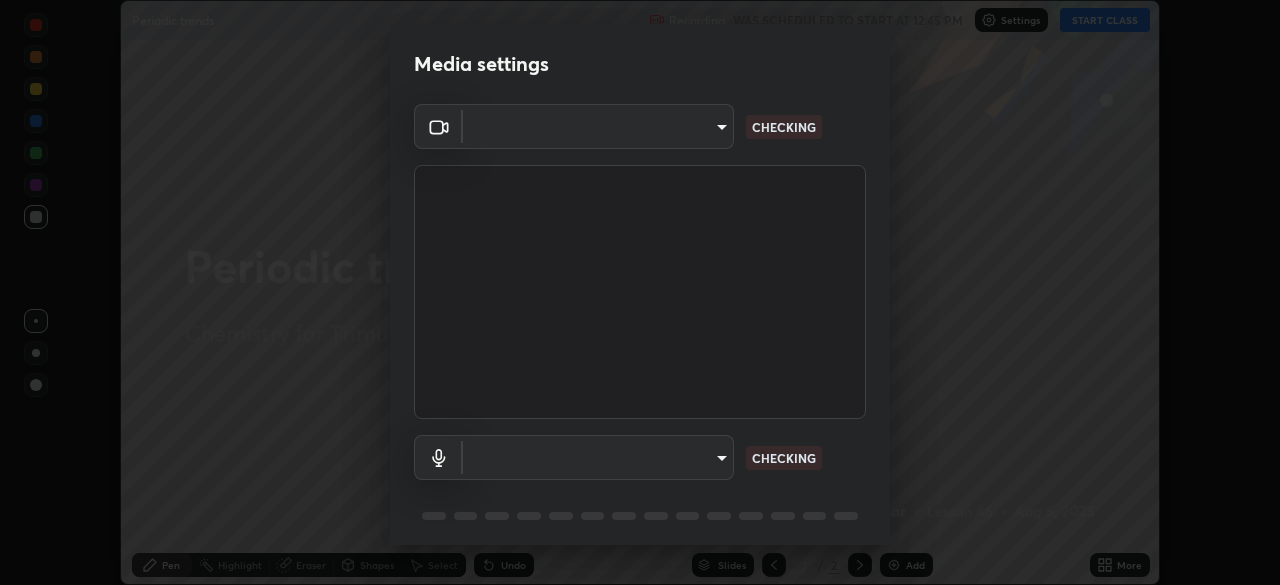 type on "fc4d4439d1e3cd5bf723ac255ffd14dacaf4da6be6177ce78d3c554f4da9d8ff" 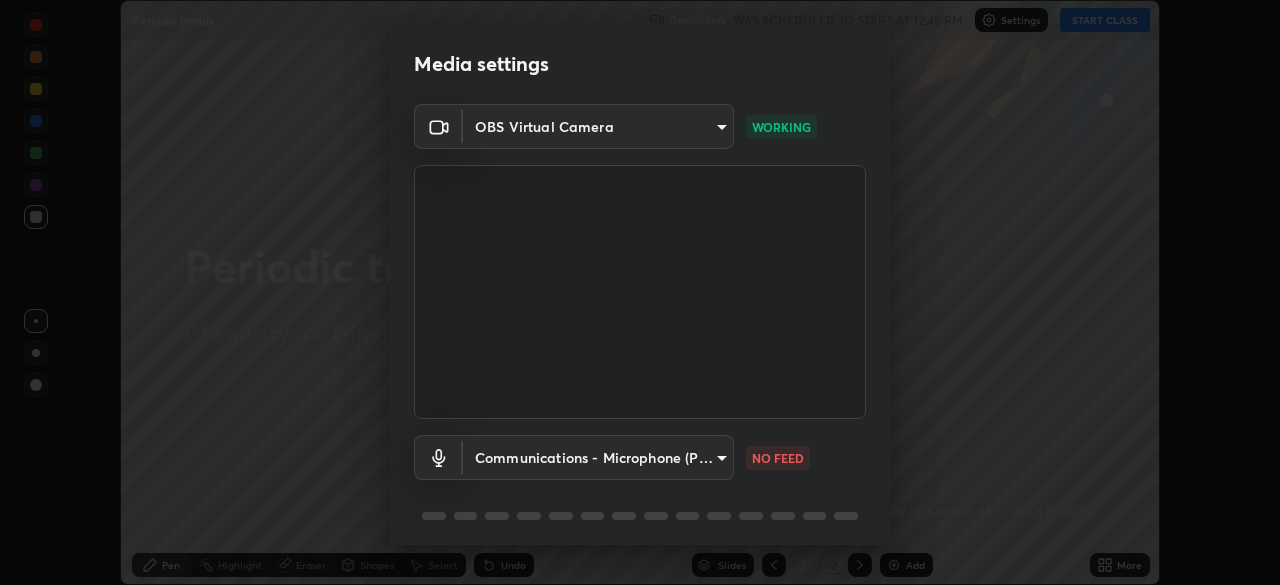 click on "Erase all Periodic trends Recording WAS SCHEDULED TO START AT  [TIME] Settings START CLASS Setting up your live class Periodic trends • L46 of Chemistry for [CITY] IIT JEE 2026 Excel 2 [FIRST] [LAST] Pen Highlight Eraser Shapes Select Undo Slides 2 / 2 Add More No doubts shared Encourage your learners to ask a doubt for better clarity Report an issue Reason for reporting Buffering Chat not working Audio - Video sync issue Educator video quality low ​ Attach an image Report Media settings OBS Virtual Camera [HASH] WORKING Communications - Microphone (POROSVOC) communications NO FEED 1 / 5 Next" at bounding box center [640, 292] 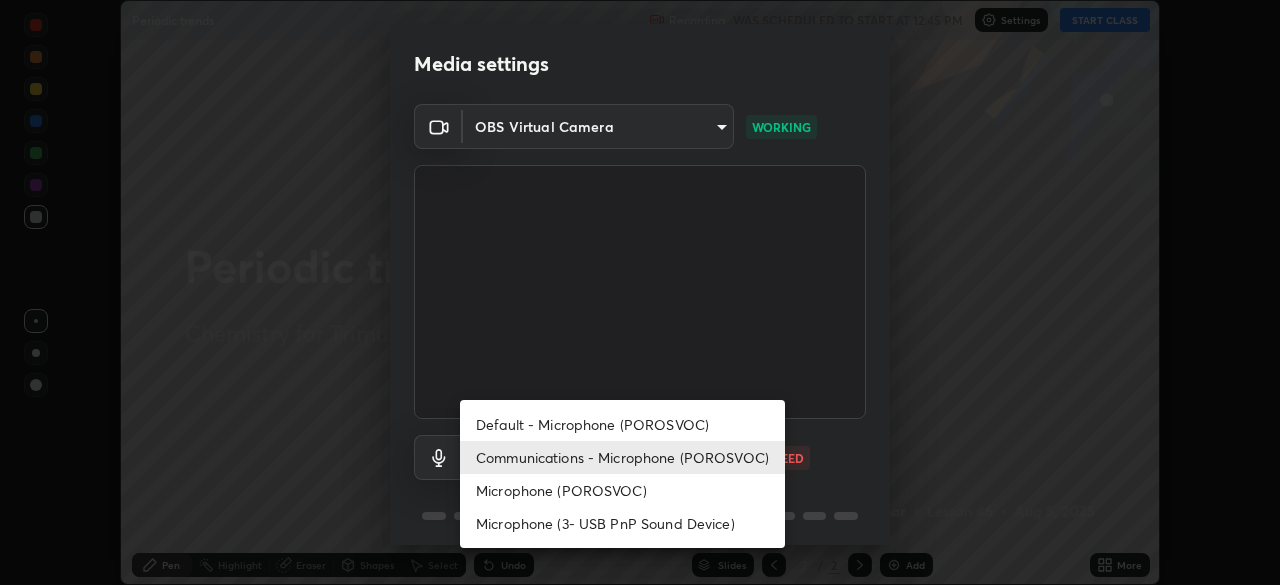 click on "Default - Microphone (POROSVOC)" at bounding box center (622, 424) 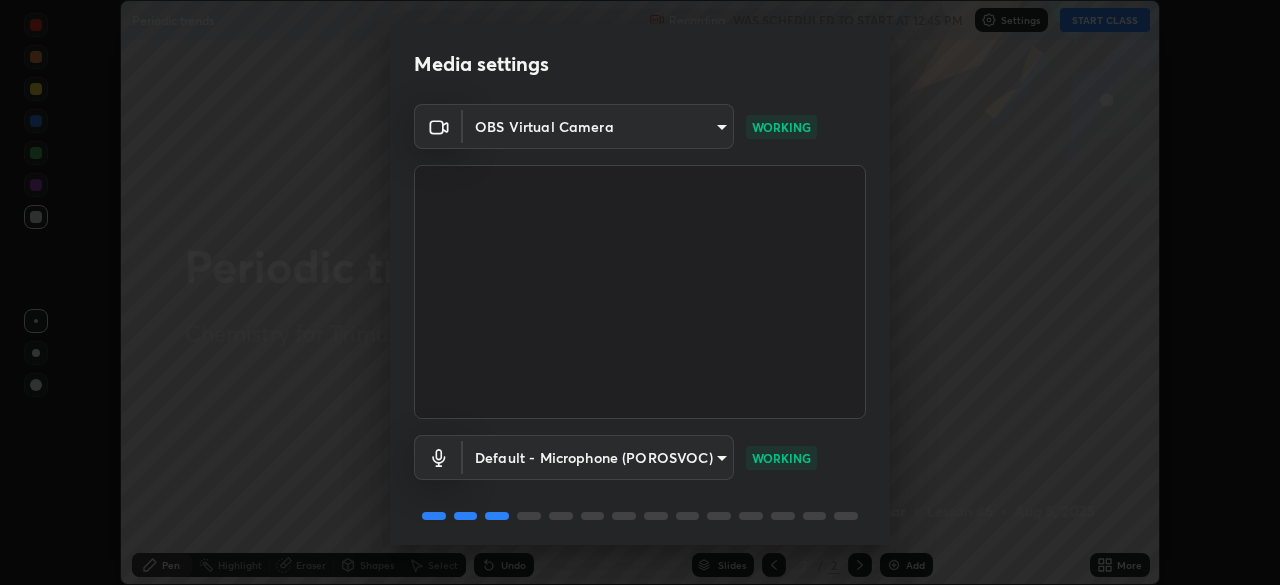 scroll, scrollTop: 71, scrollLeft: 0, axis: vertical 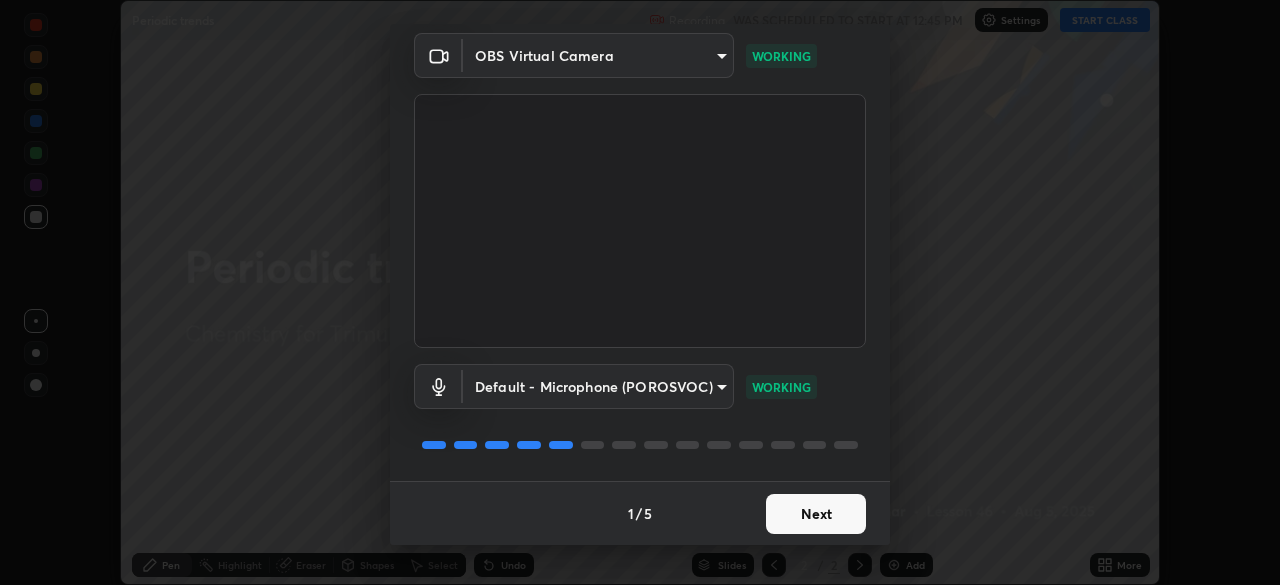 click on "Next" at bounding box center [816, 514] 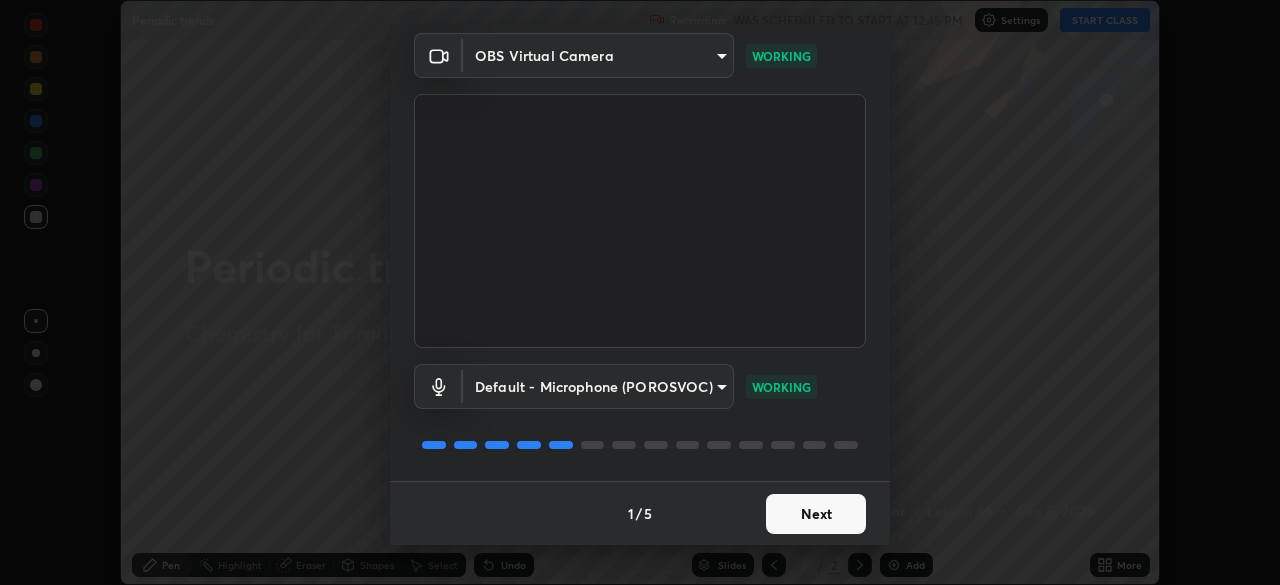 scroll, scrollTop: 0, scrollLeft: 0, axis: both 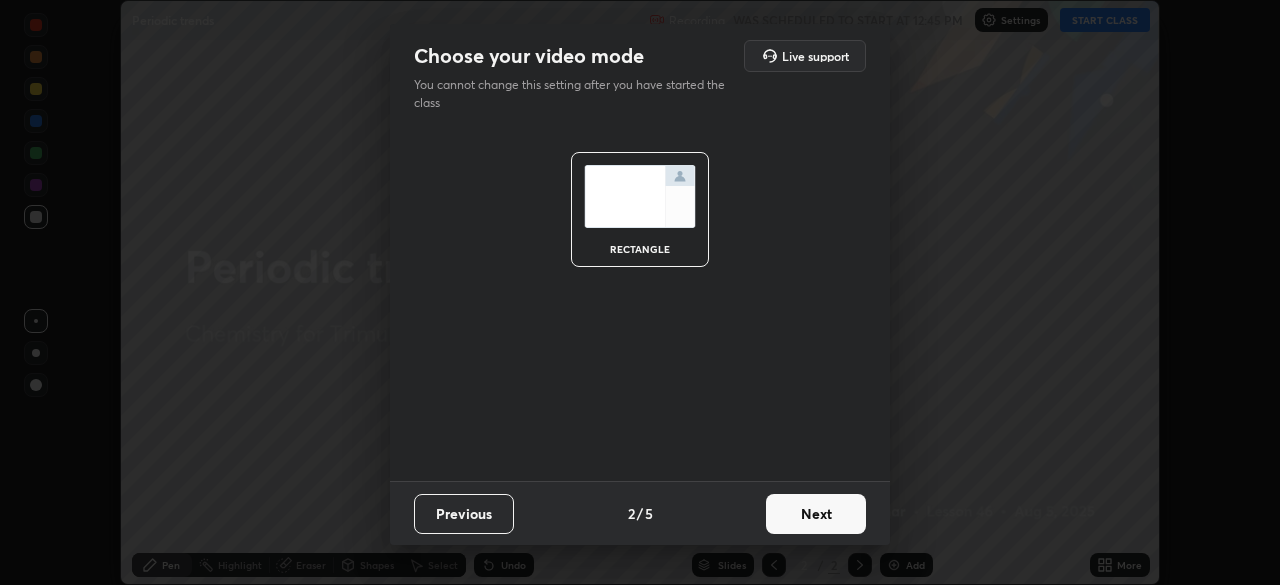 click on "Next" at bounding box center [816, 514] 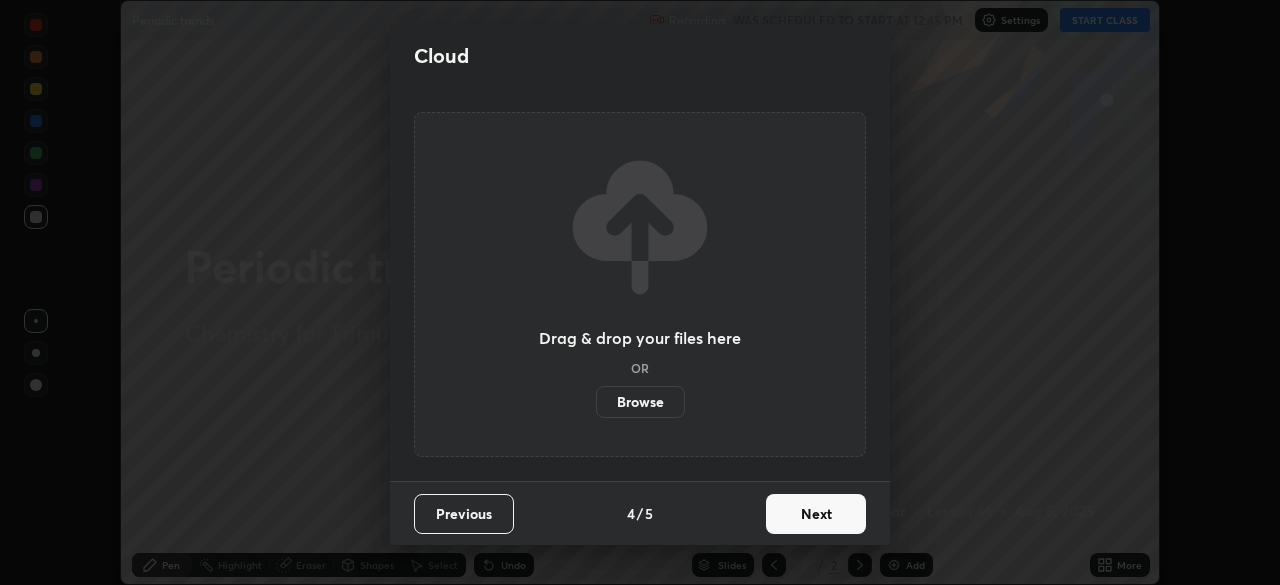 click on "Next" at bounding box center (816, 514) 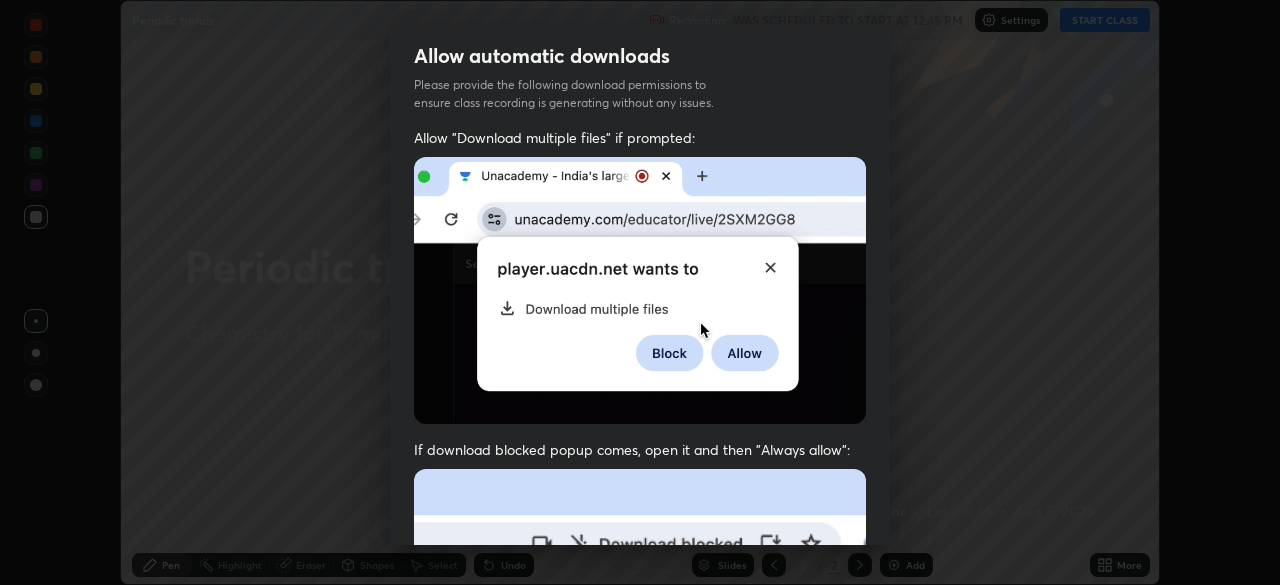 click at bounding box center [640, 687] 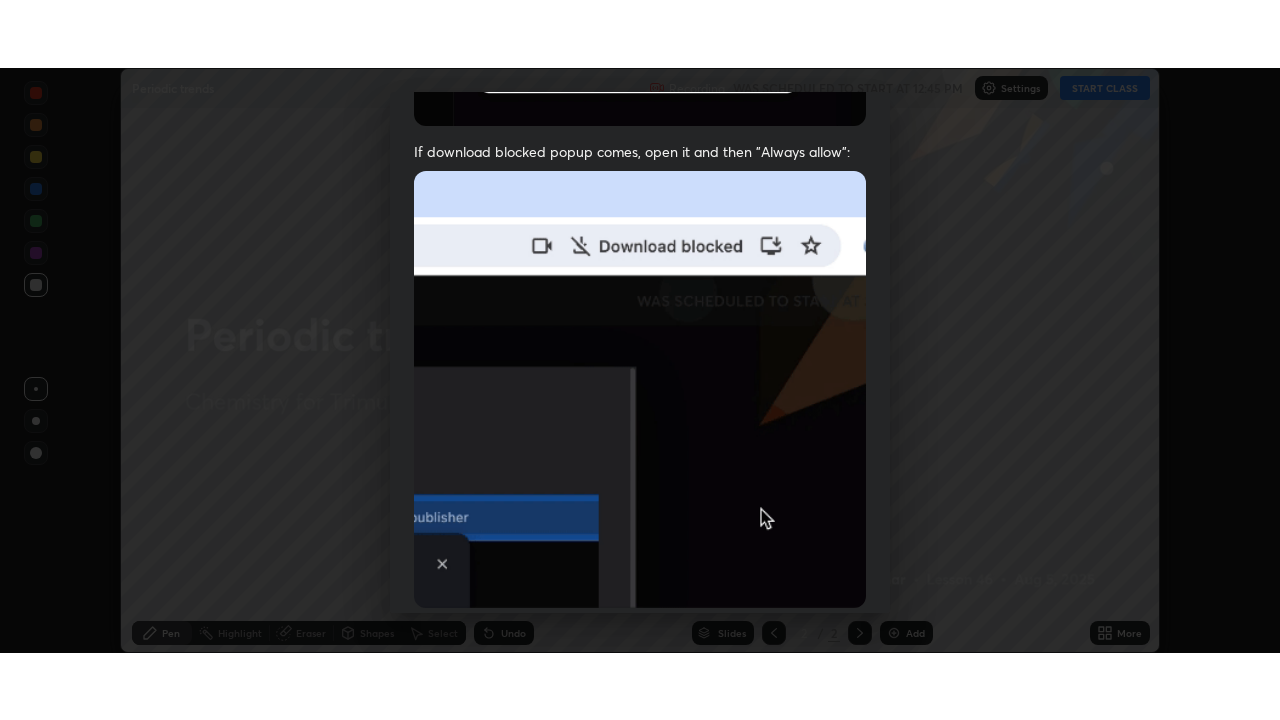 scroll, scrollTop: 479, scrollLeft: 0, axis: vertical 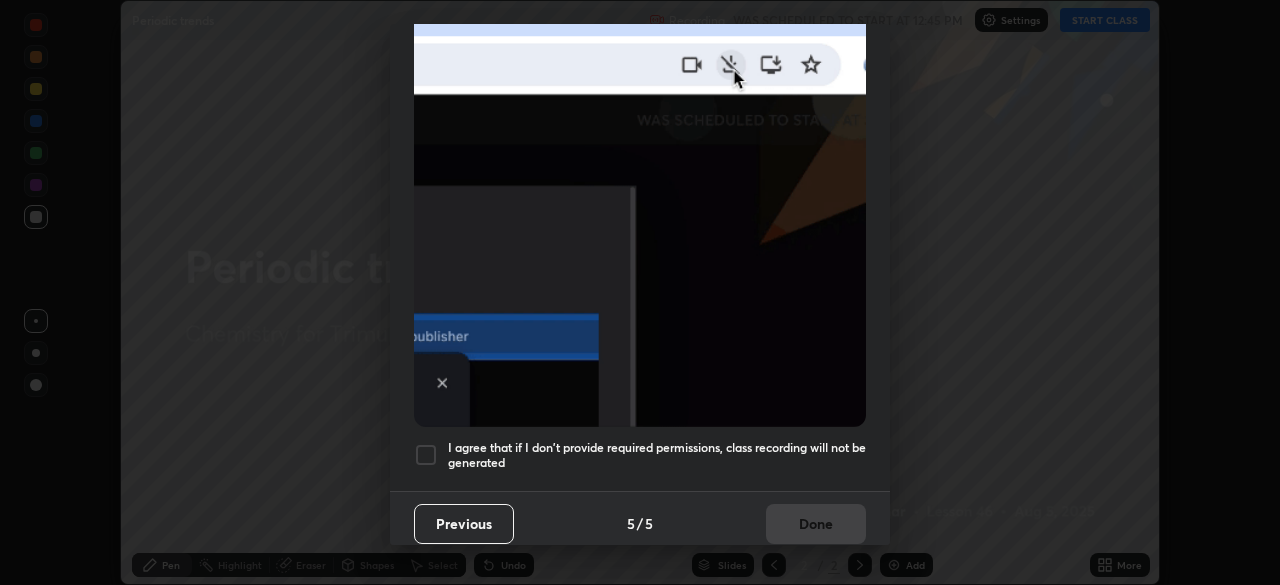 click at bounding box center (426, 455) 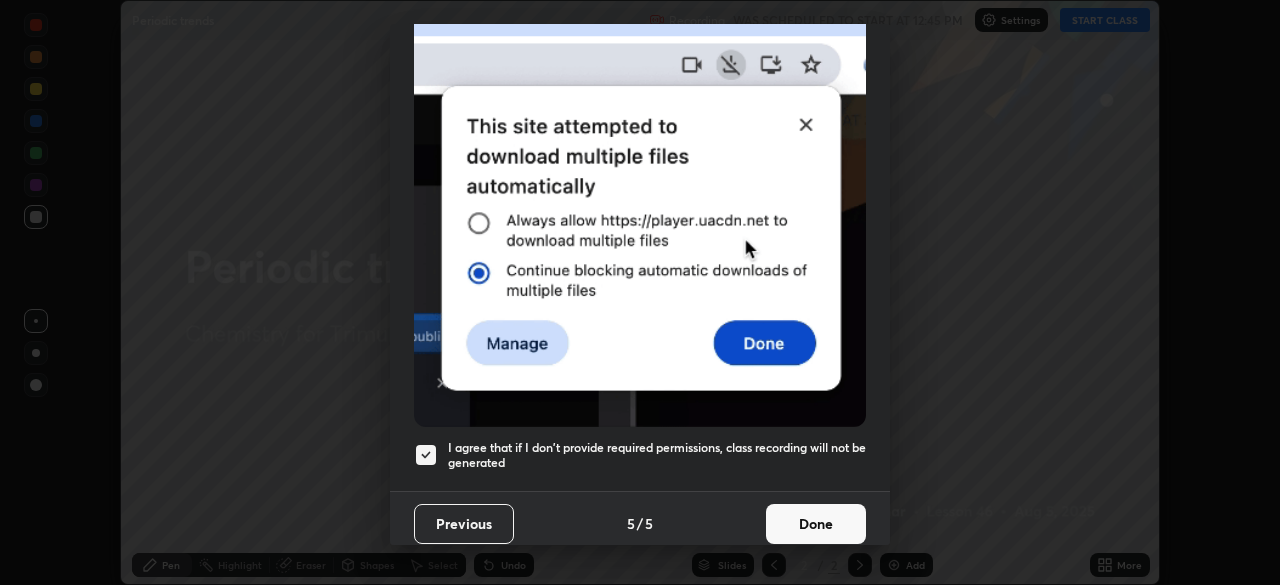 click on "Done" at bounding box center [816, 524] 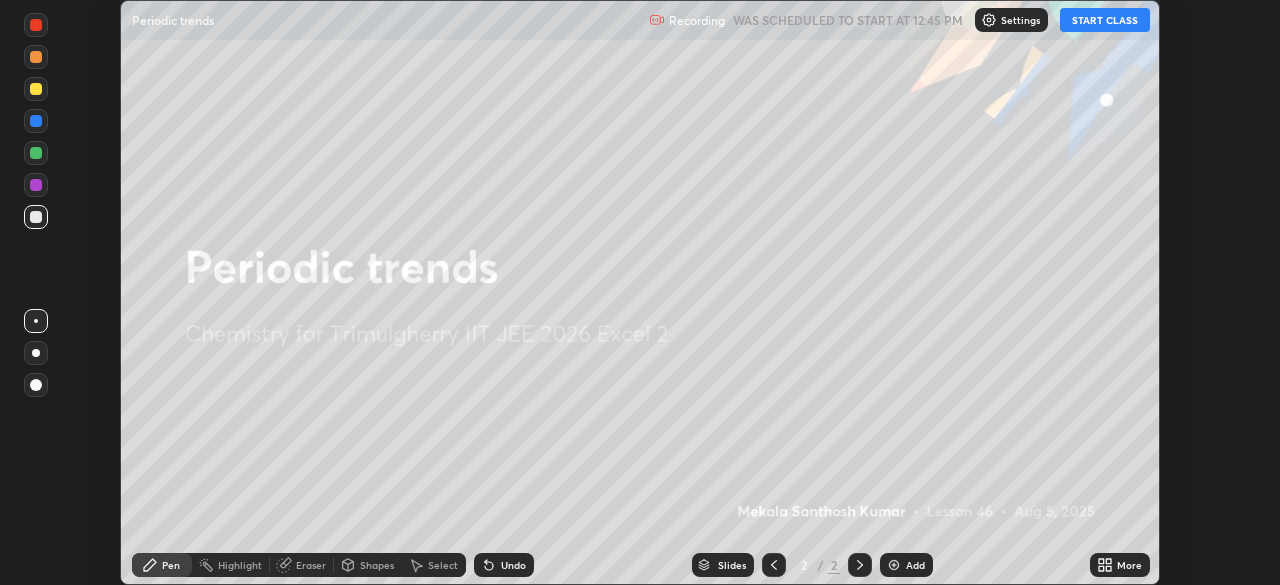 click on "START CLASS" at bounding box center [1105, 20] 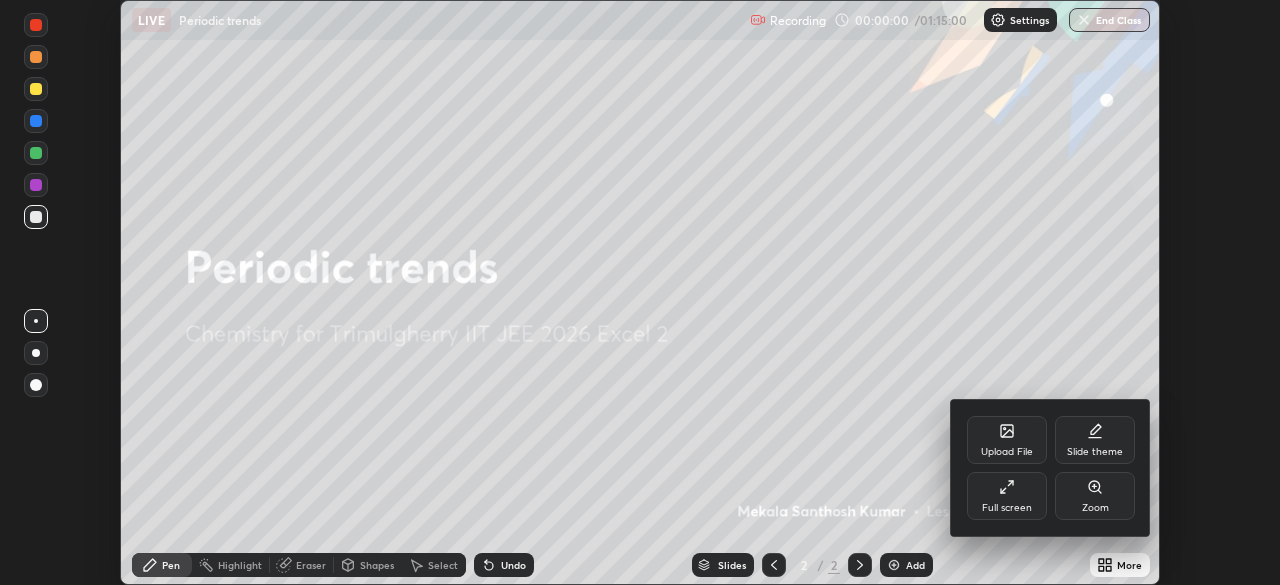 click on "Full screen" at bounding box center (1007, 496) 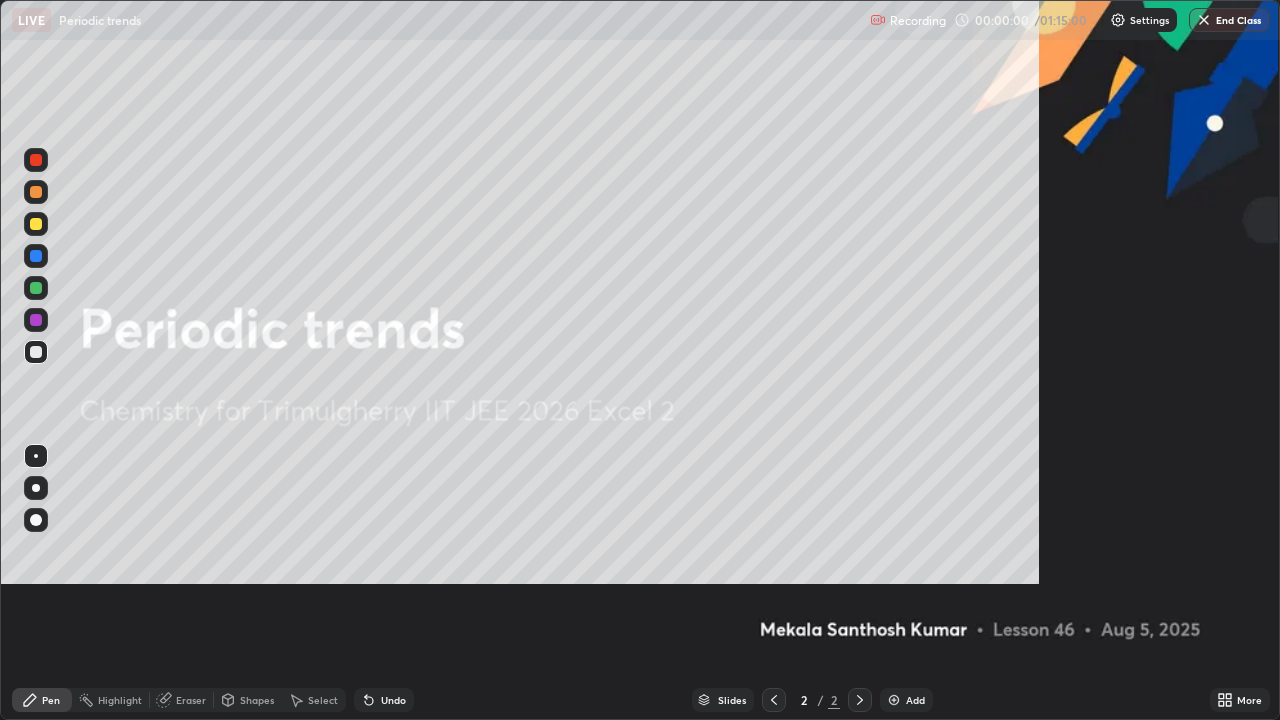 scroll, scrollTop: 99280, scrollLeft: 98720, axis: both 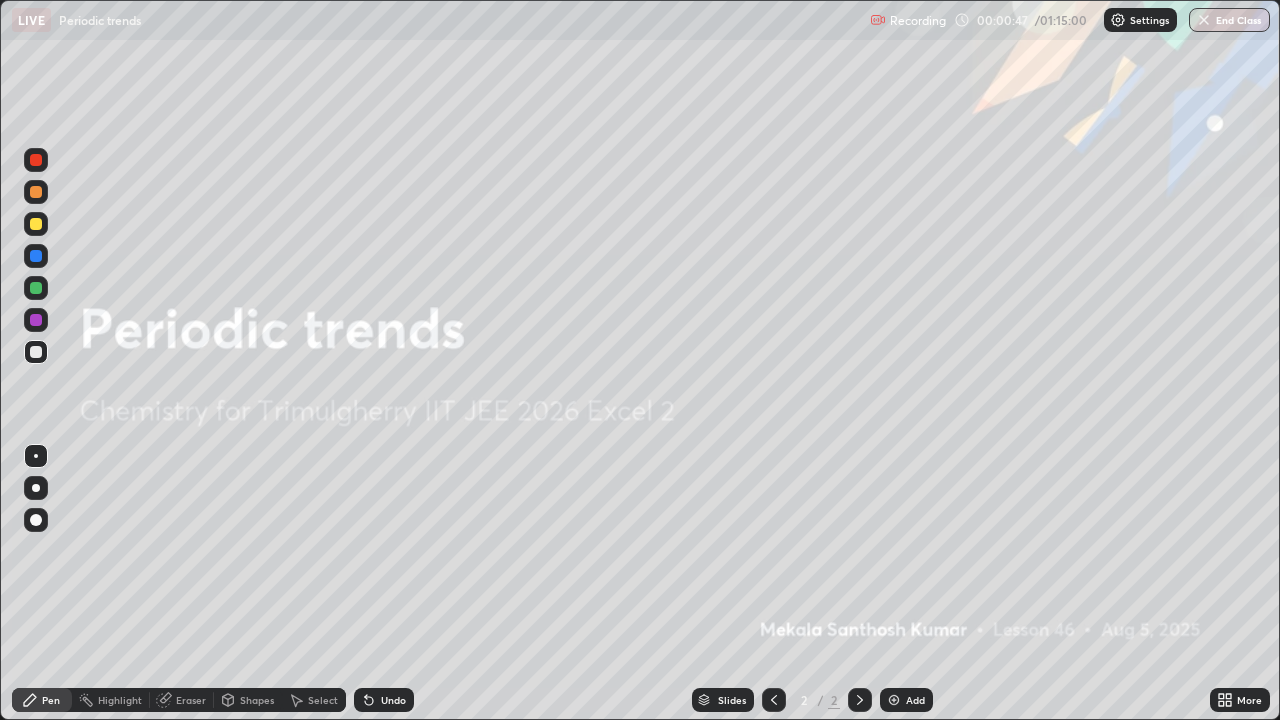 click at bounding box center [894, 700] 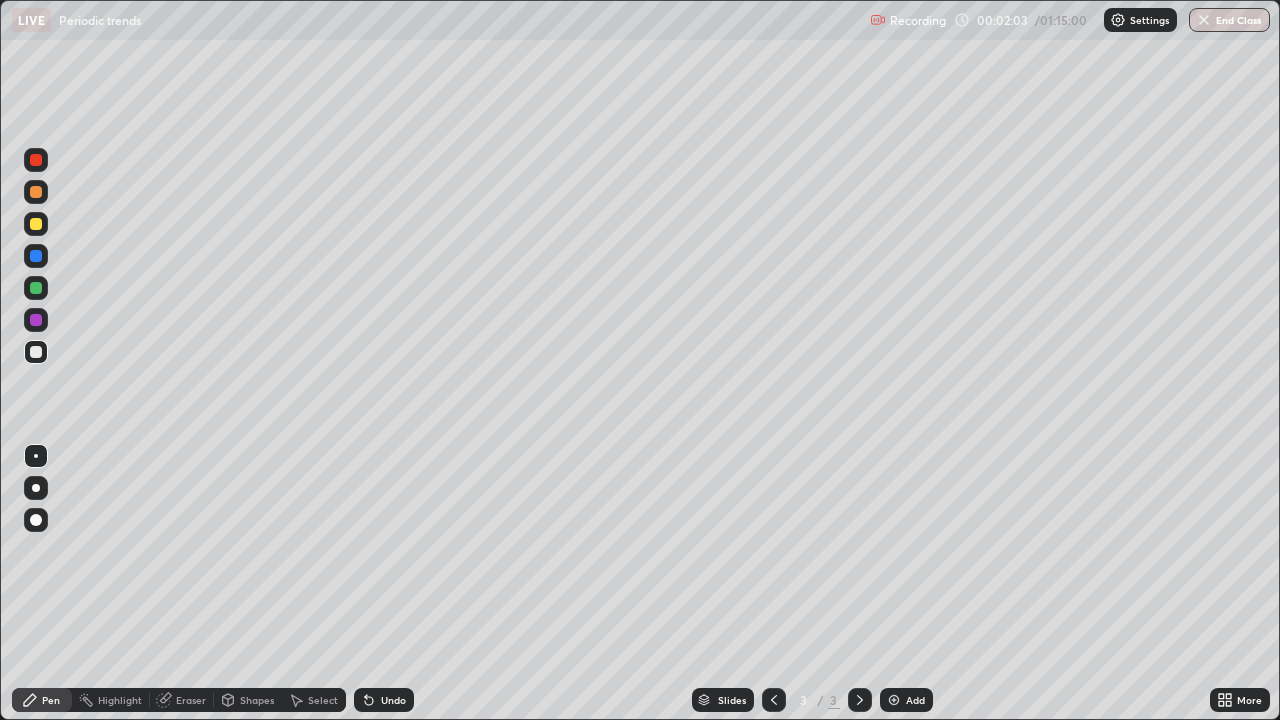 click at bounding box center [36, 224] 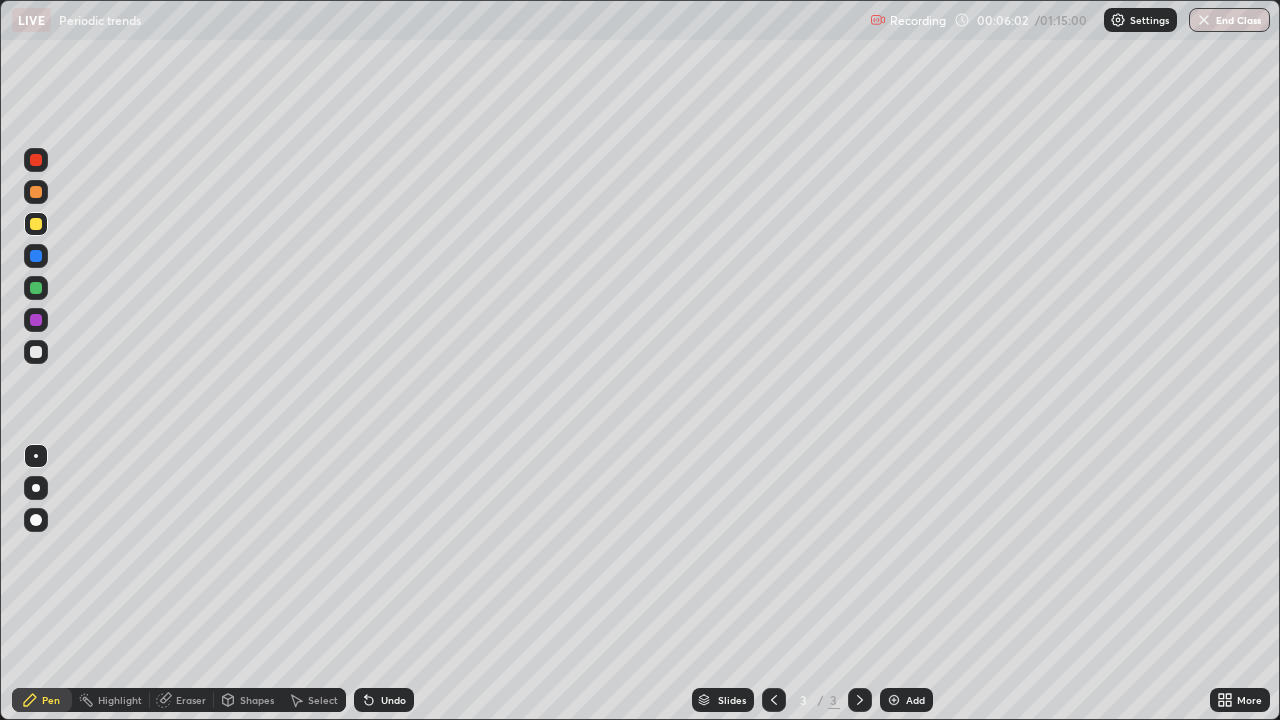 click 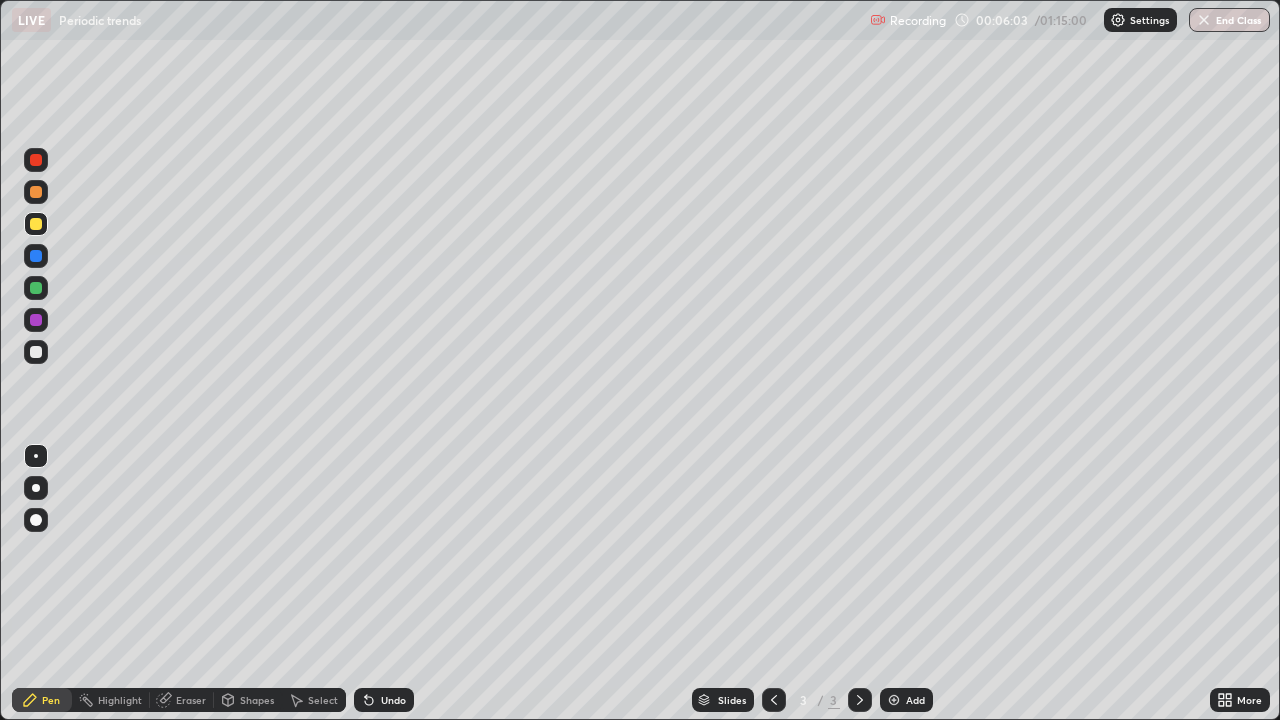 click on "Undo" at bounding box center (393, 700) 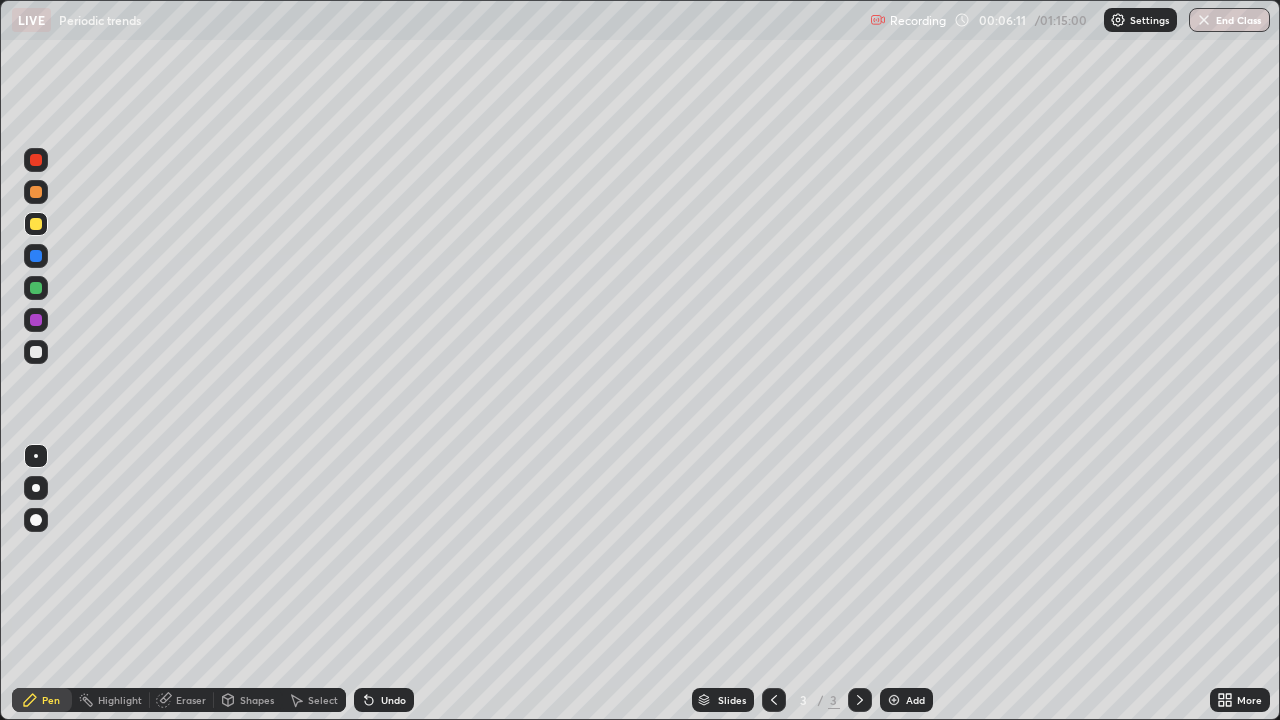 click on "Eraser" at bounding box center [191, 700] 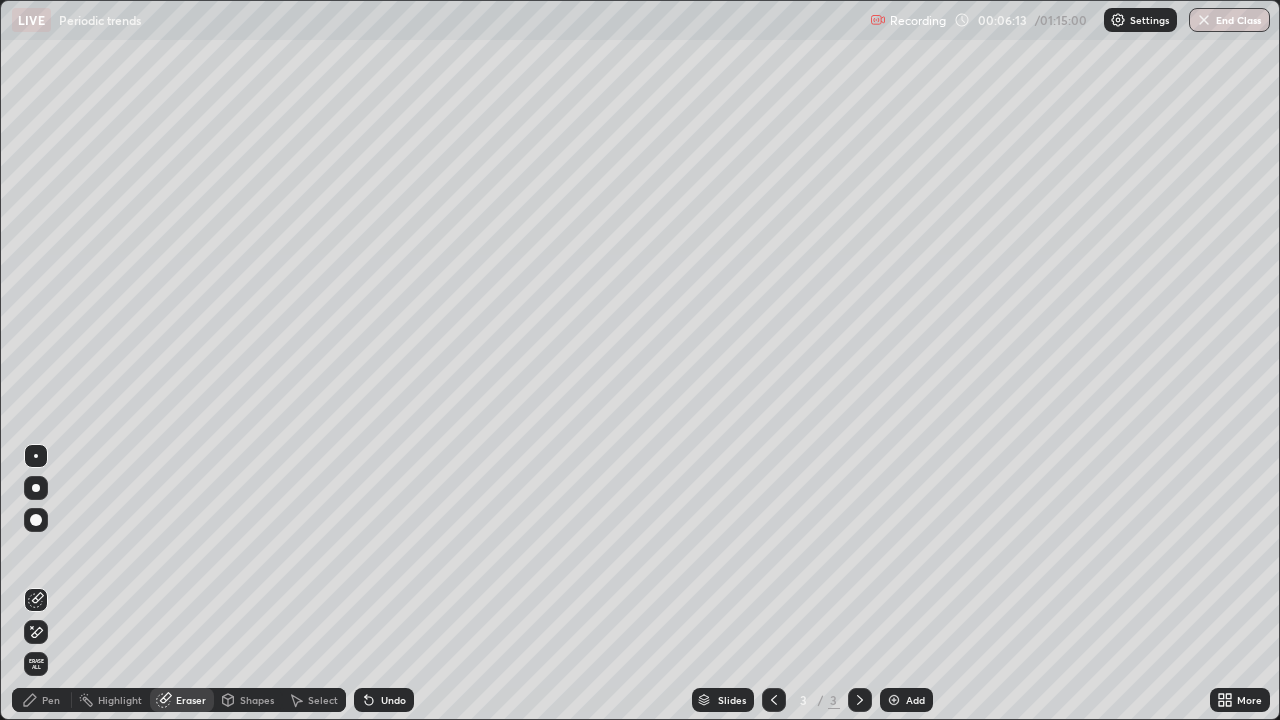 click on "Pen" at bounding box center (42, 700) 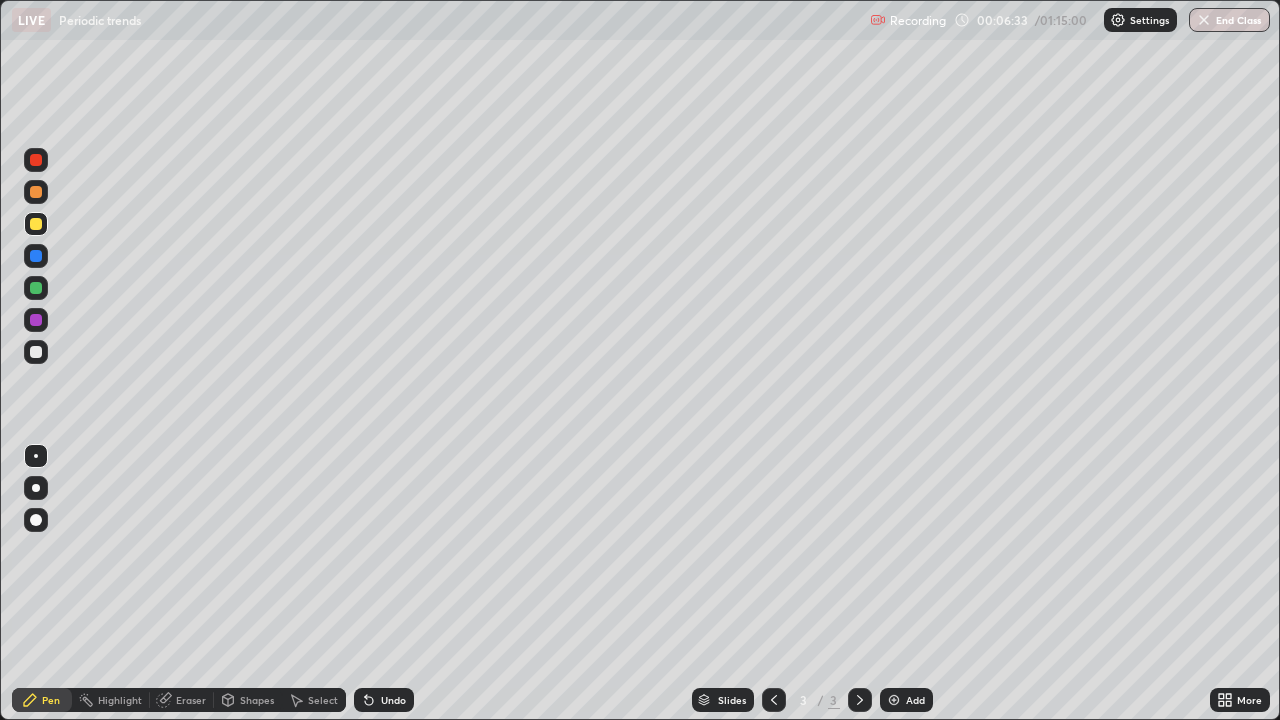 click at bounding box center [36, 352] 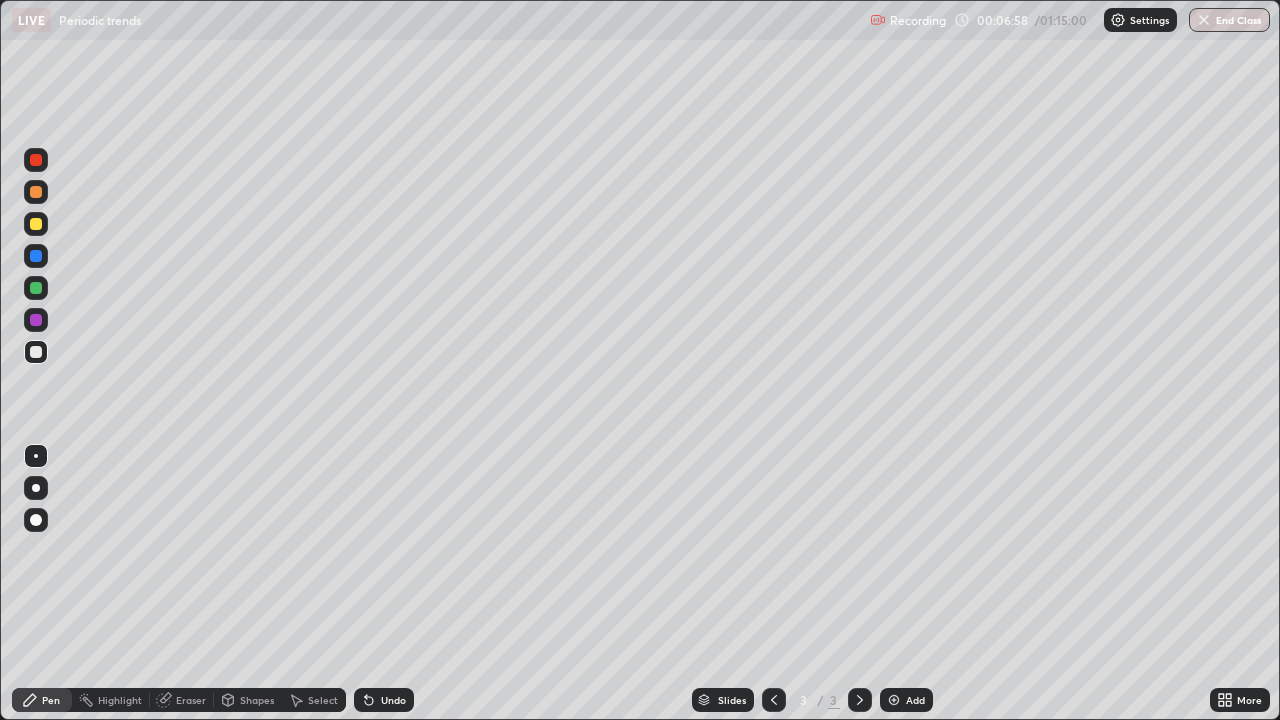 click on "Eraser" at bounding box center [191, 700] 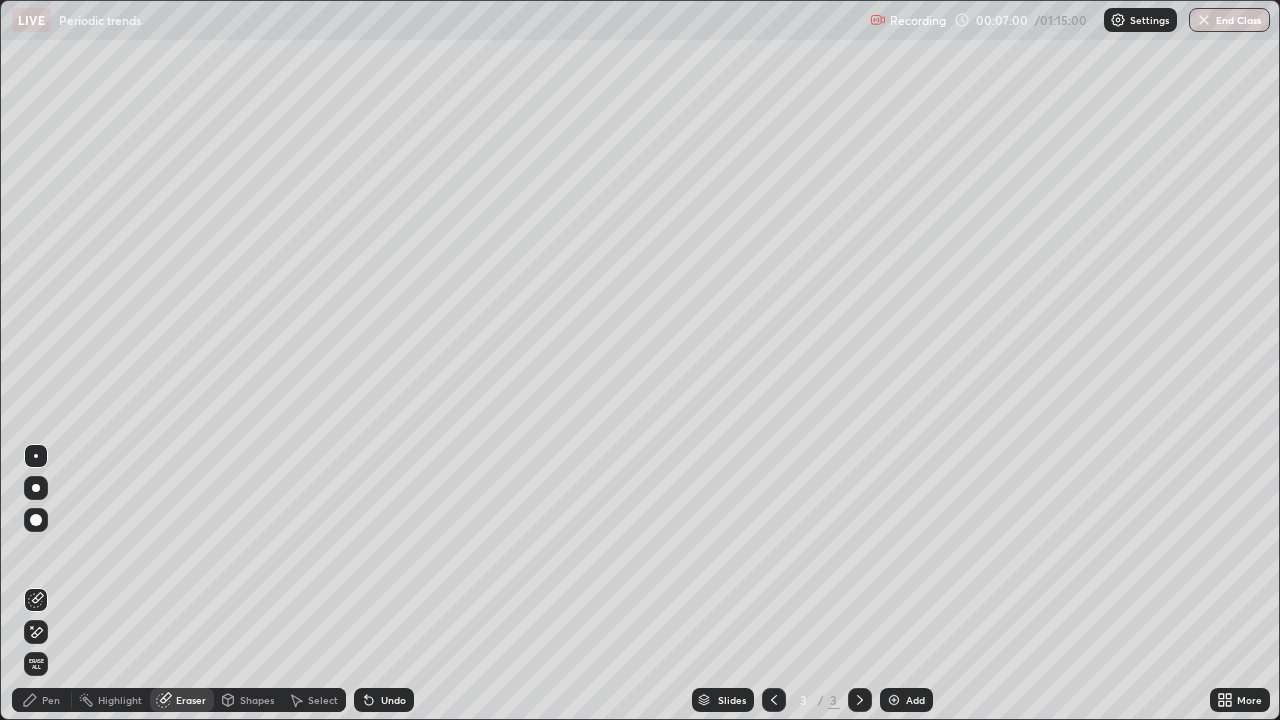 click on "Pen" at bounding box center (42, 700) 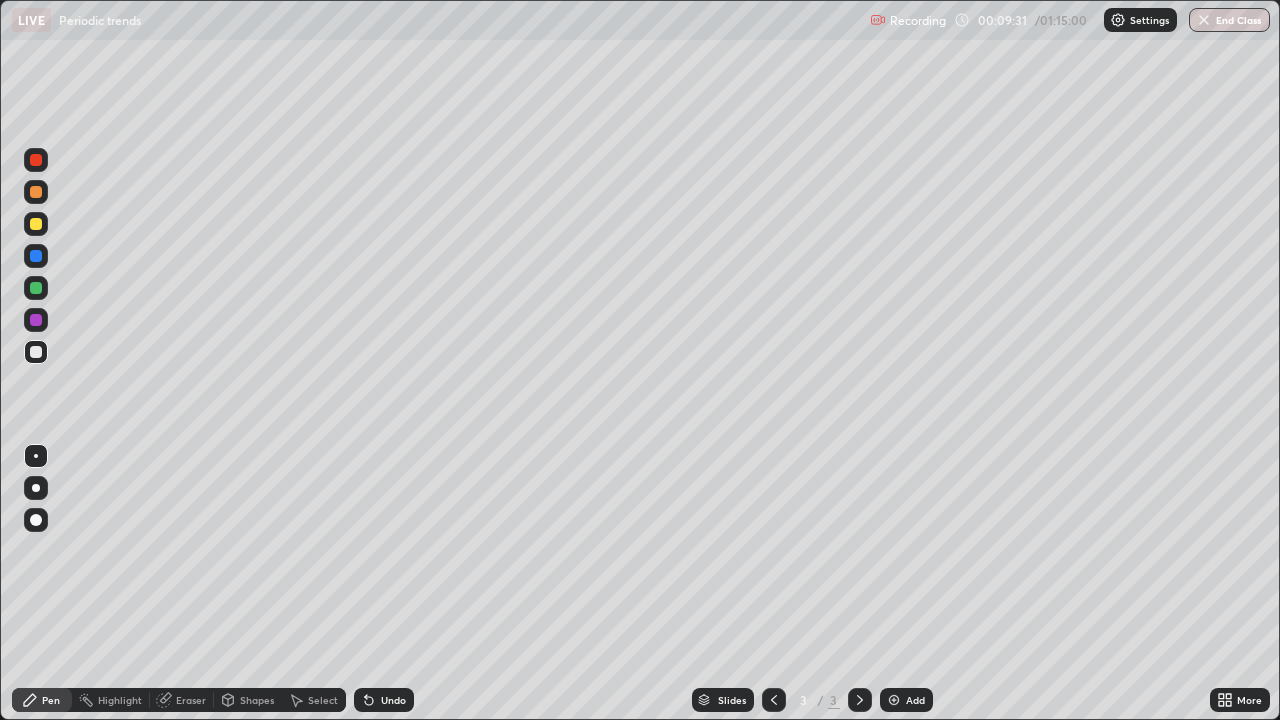 click at bounding box center [894, 700] 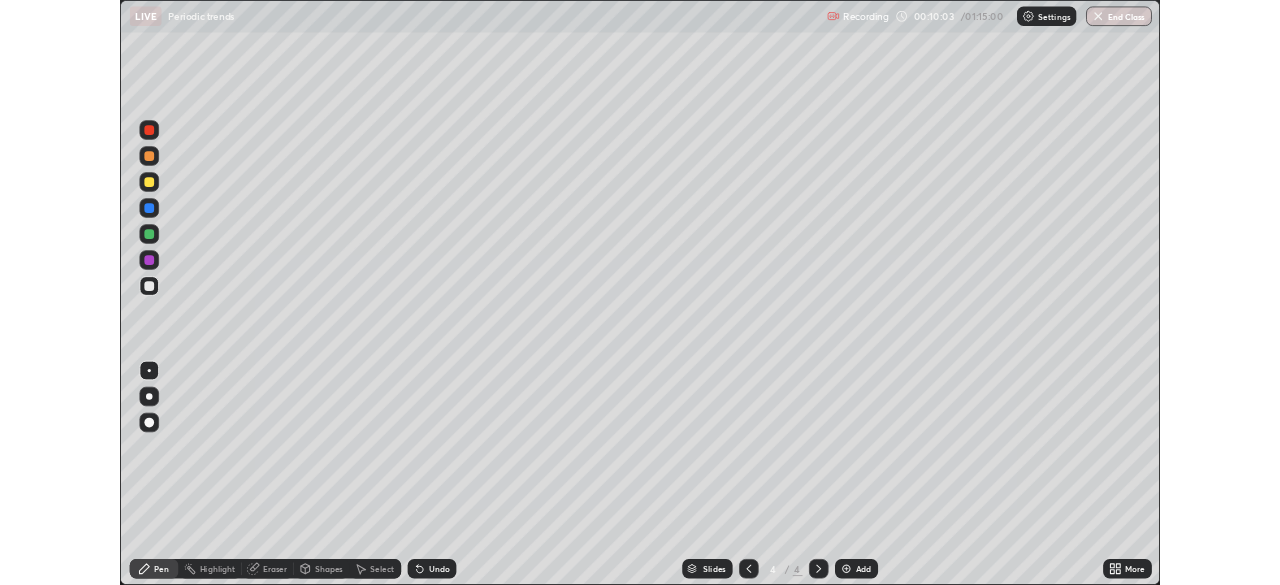 scroll, scrollTop: 585, scrollLeft: 1280, axis: both 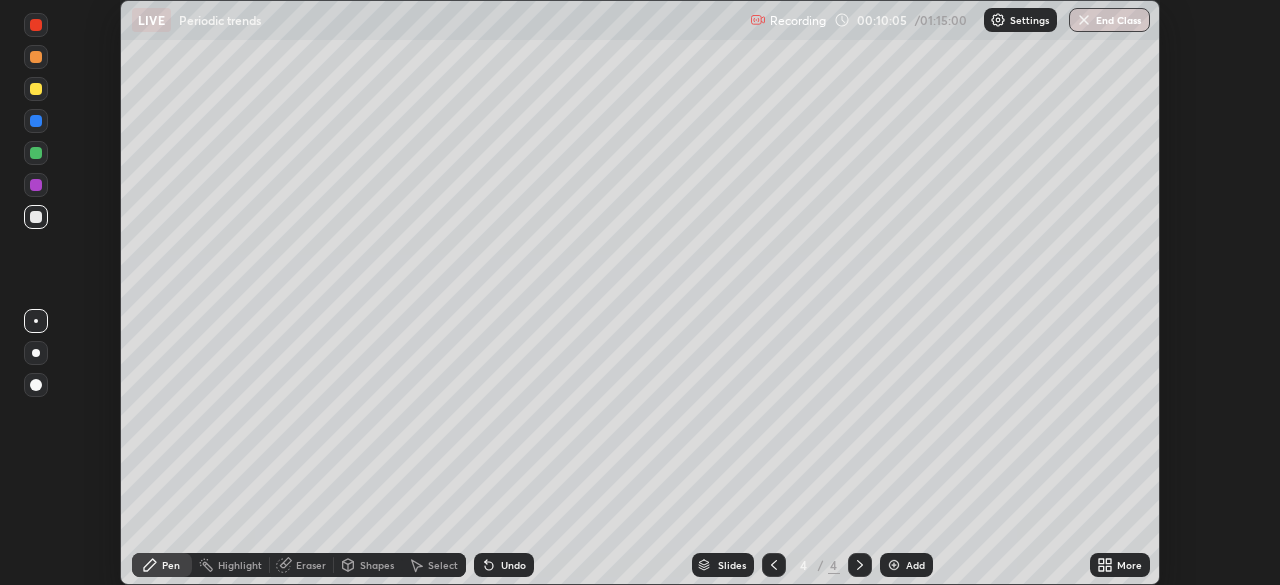 click 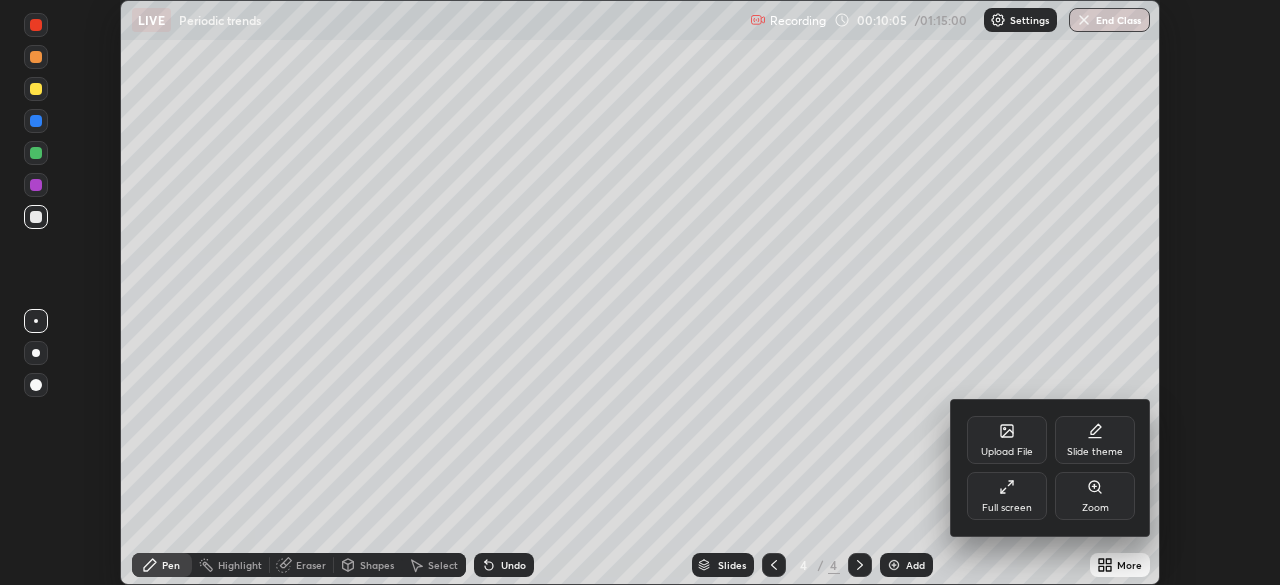 click on "Full screen" at bounding box center (1007, 496) 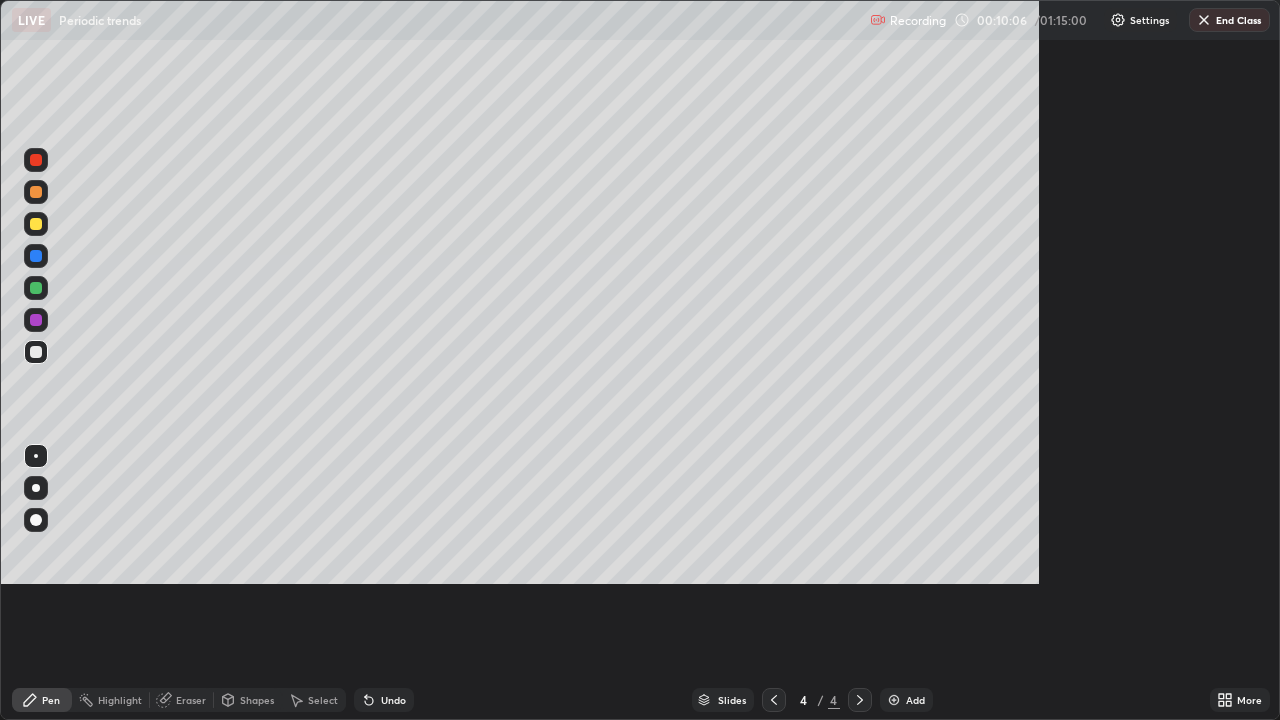 scroll, scrollTop: 99280, scrollLeft: 98720, axis: both 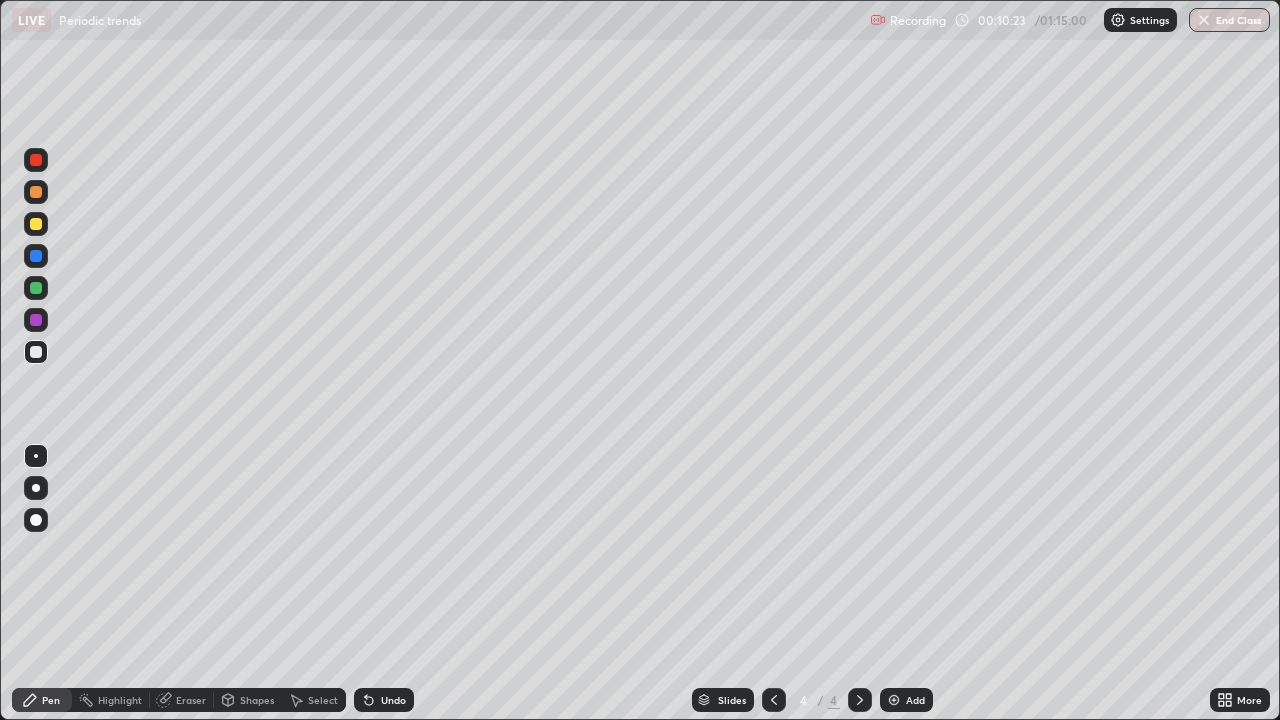 click at bounding box center [36, 224] 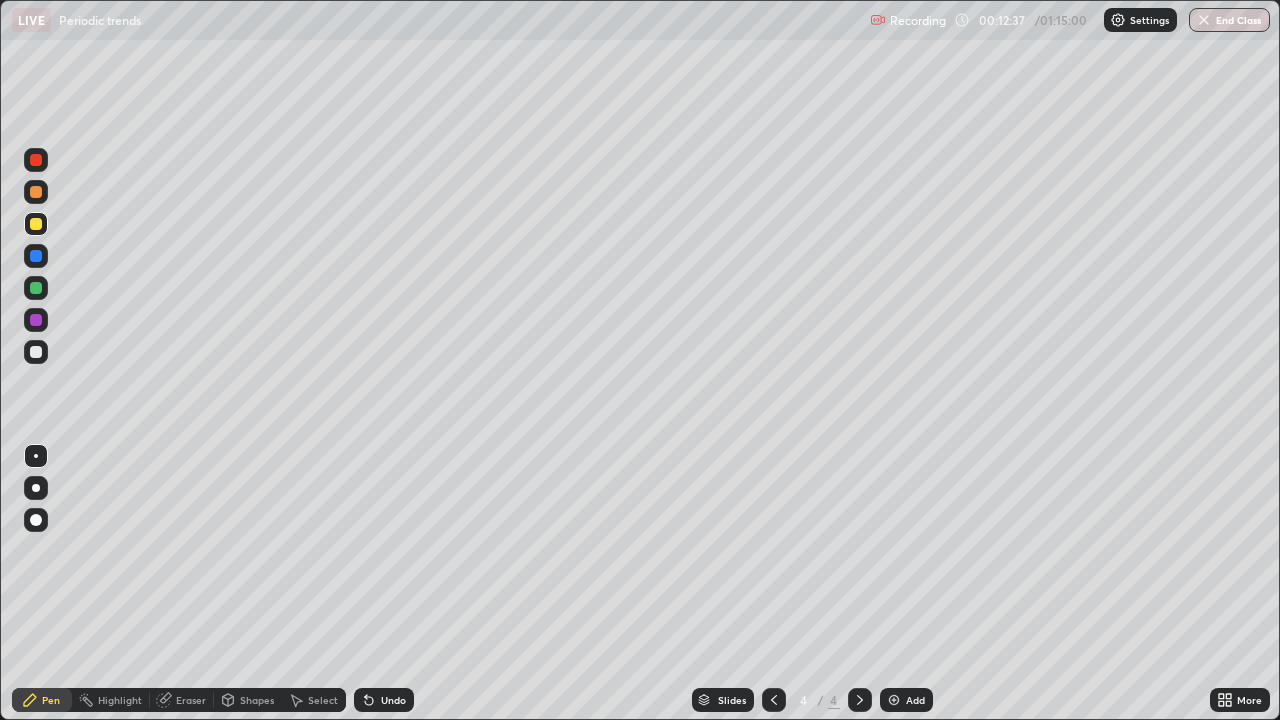 click at bounding box center (36, 352) 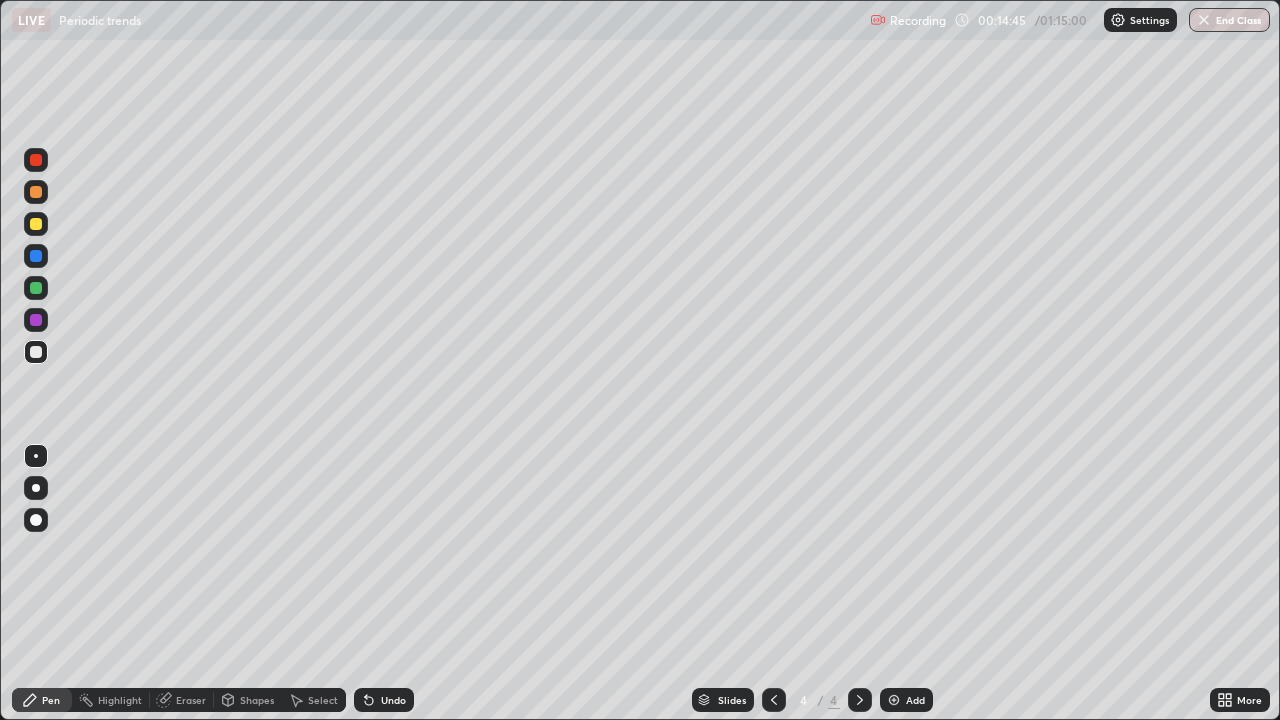 click on "Add" at bounding box center (906, 700) 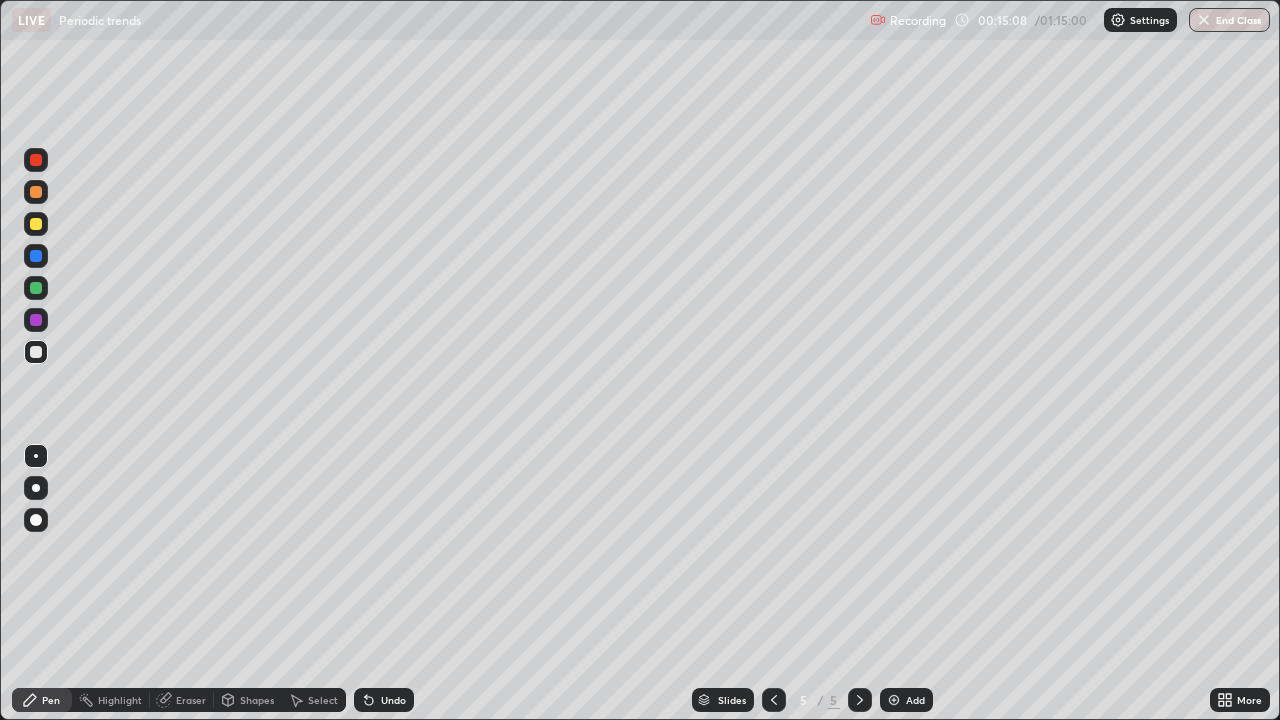 click at bounding box center (36, 288) 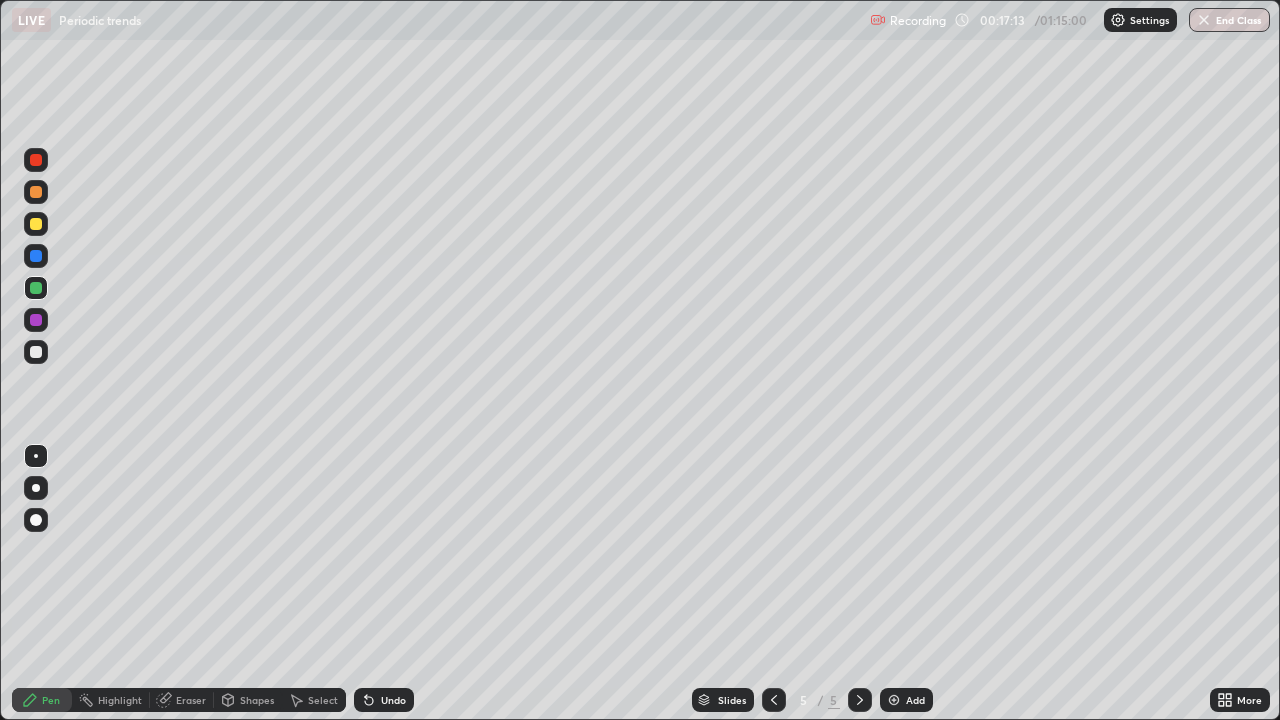 click at bounding box center (36, 352) 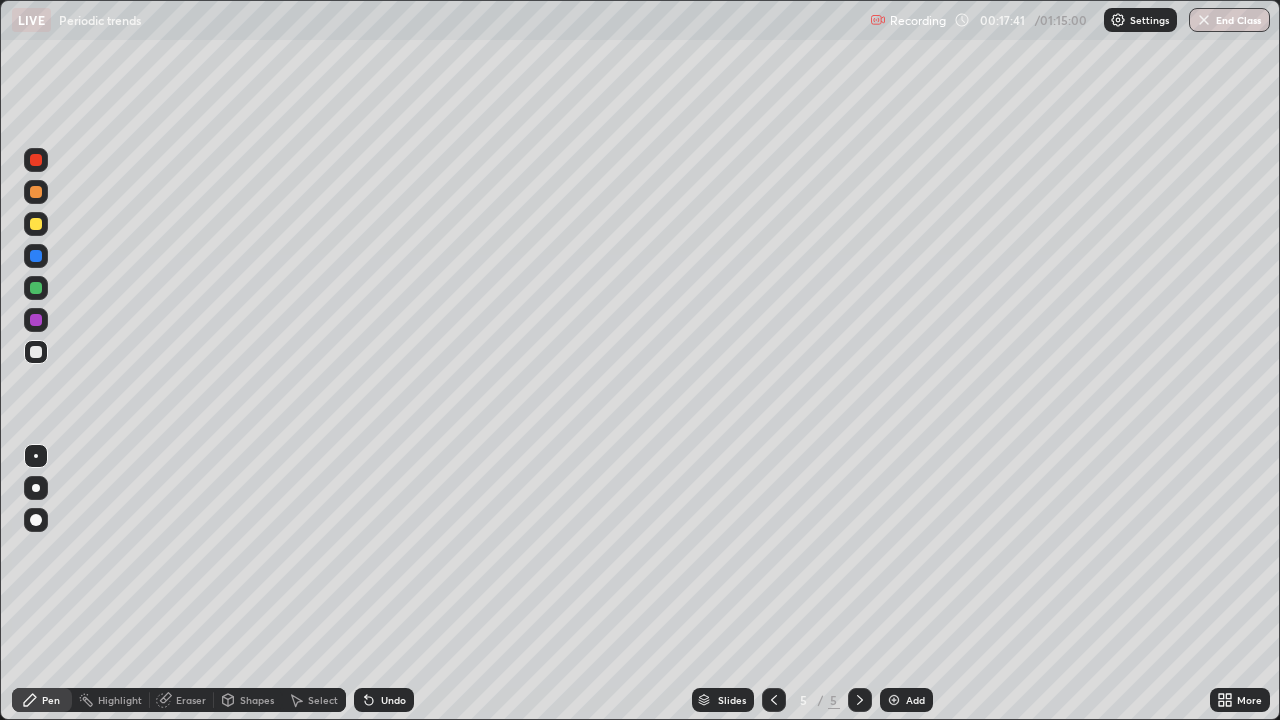 click on "Undo" at bounding box center [393, 700] 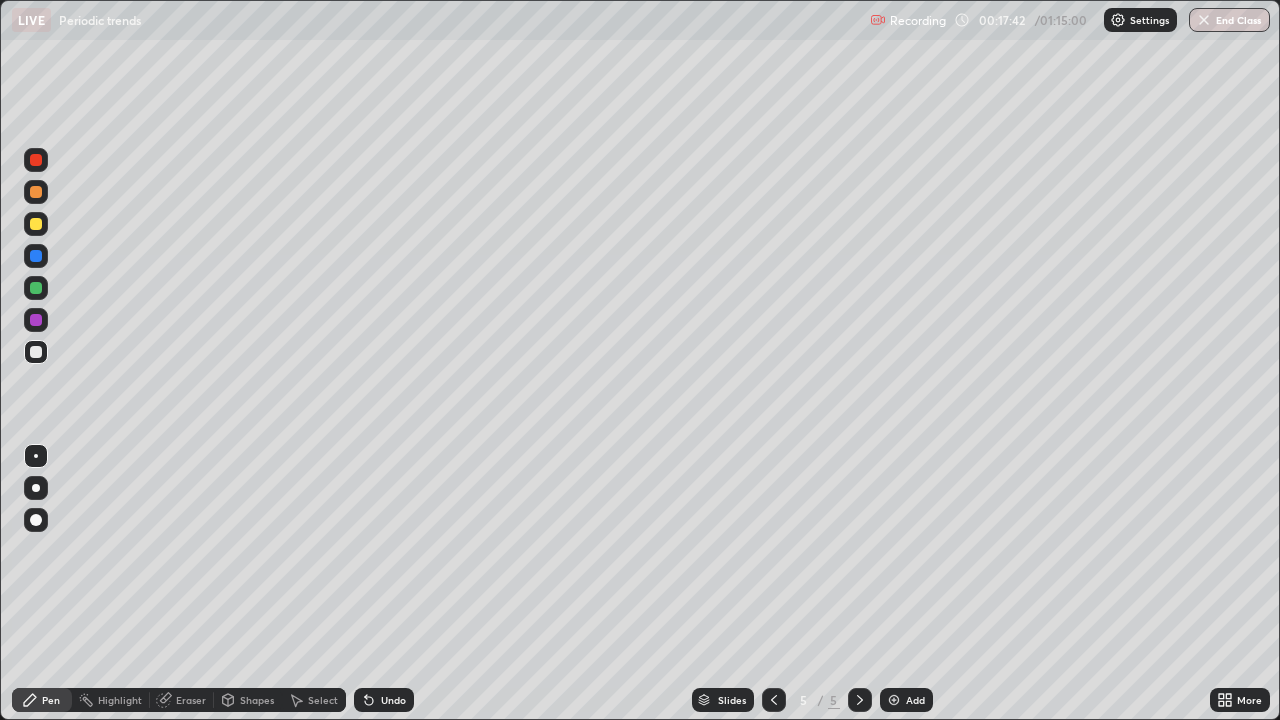 click 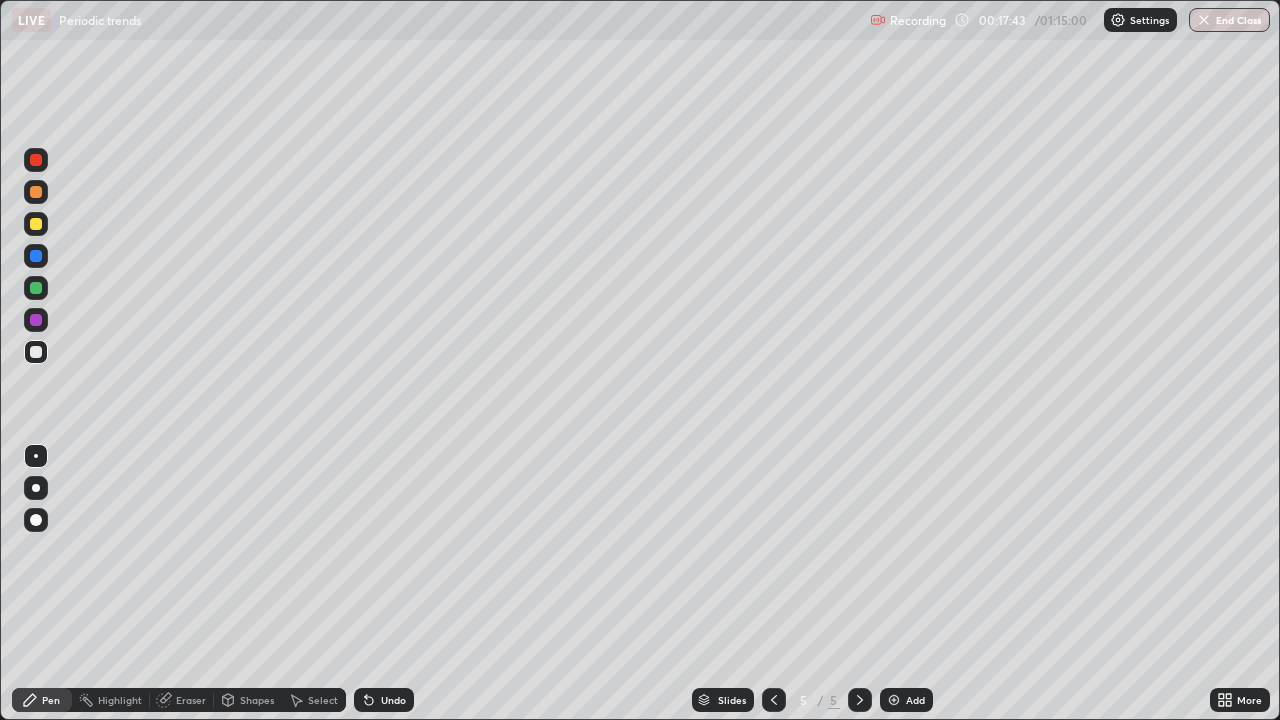 click 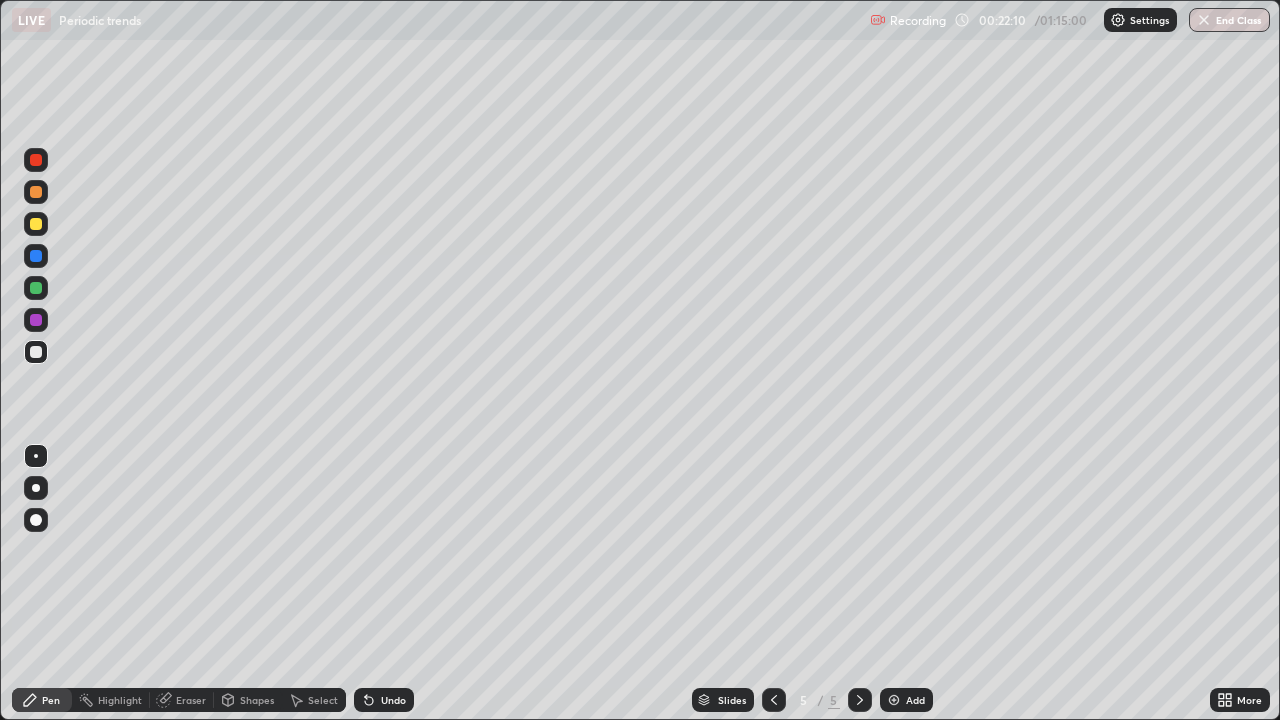 click on "Eraser" at bounding box center [191, 700] 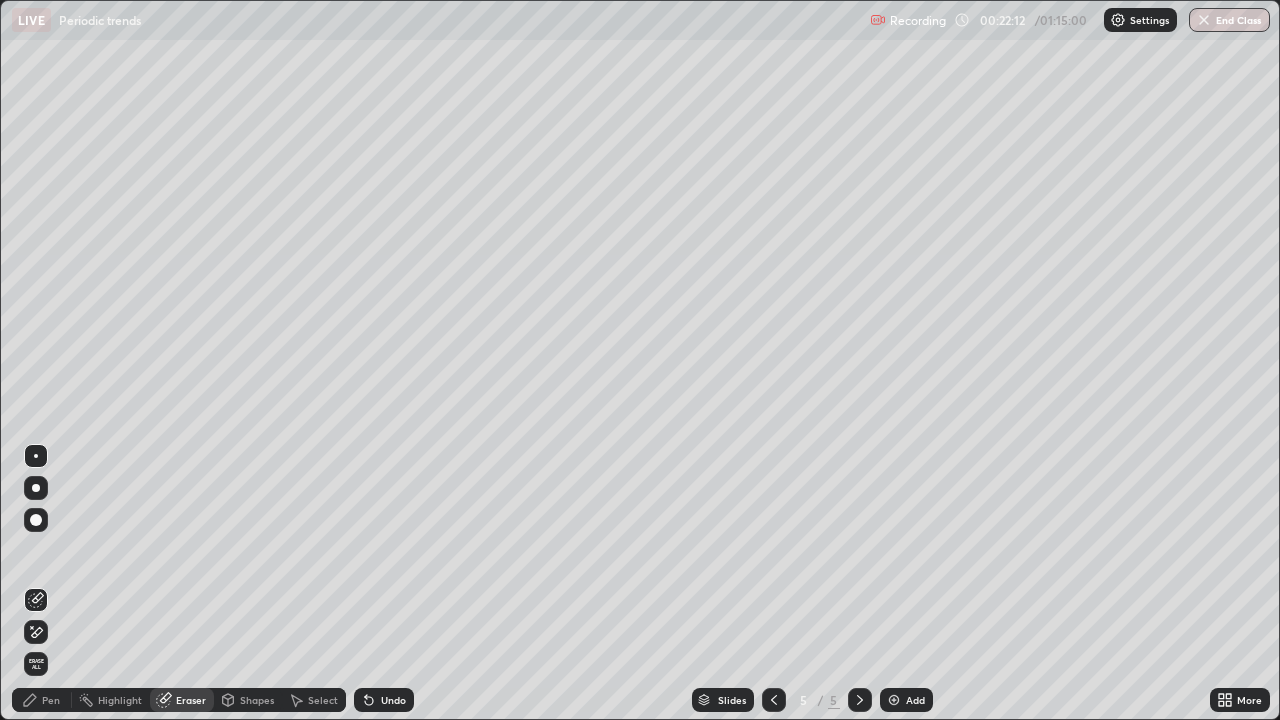 click on "Pen" at bounding box center [51, 700] 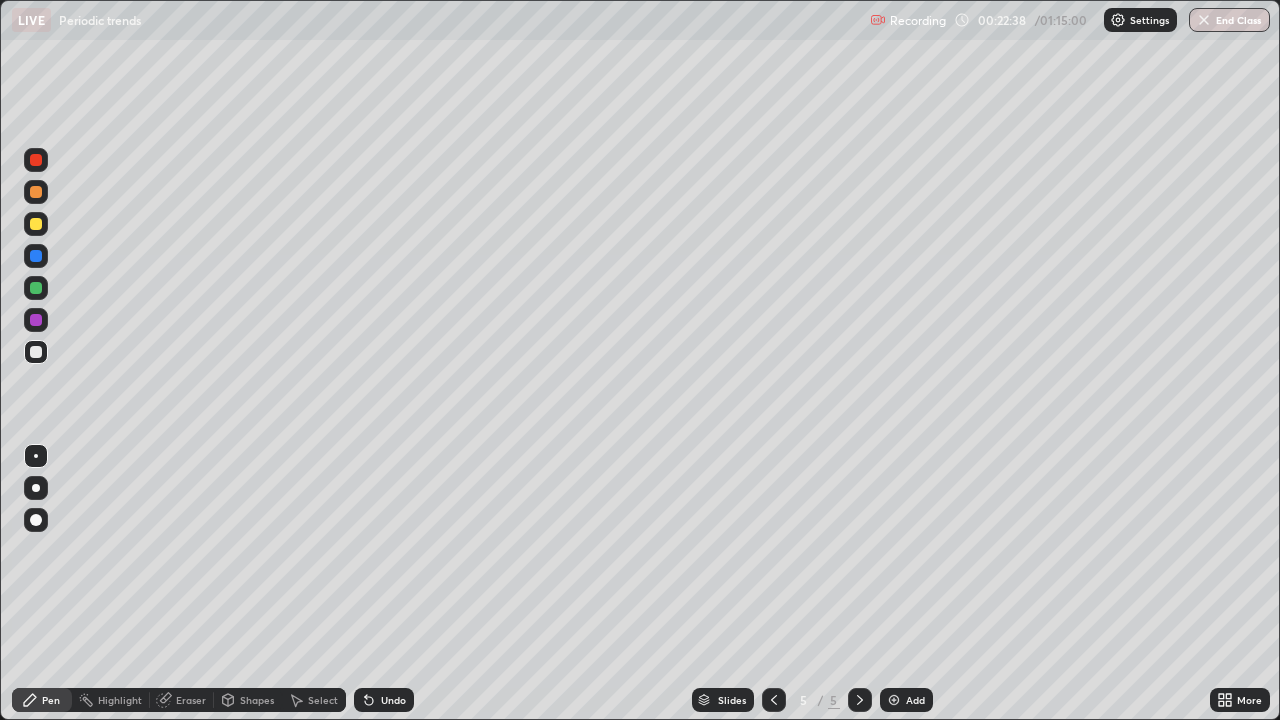 click on "Shapes" at bounding box center [257, 700] 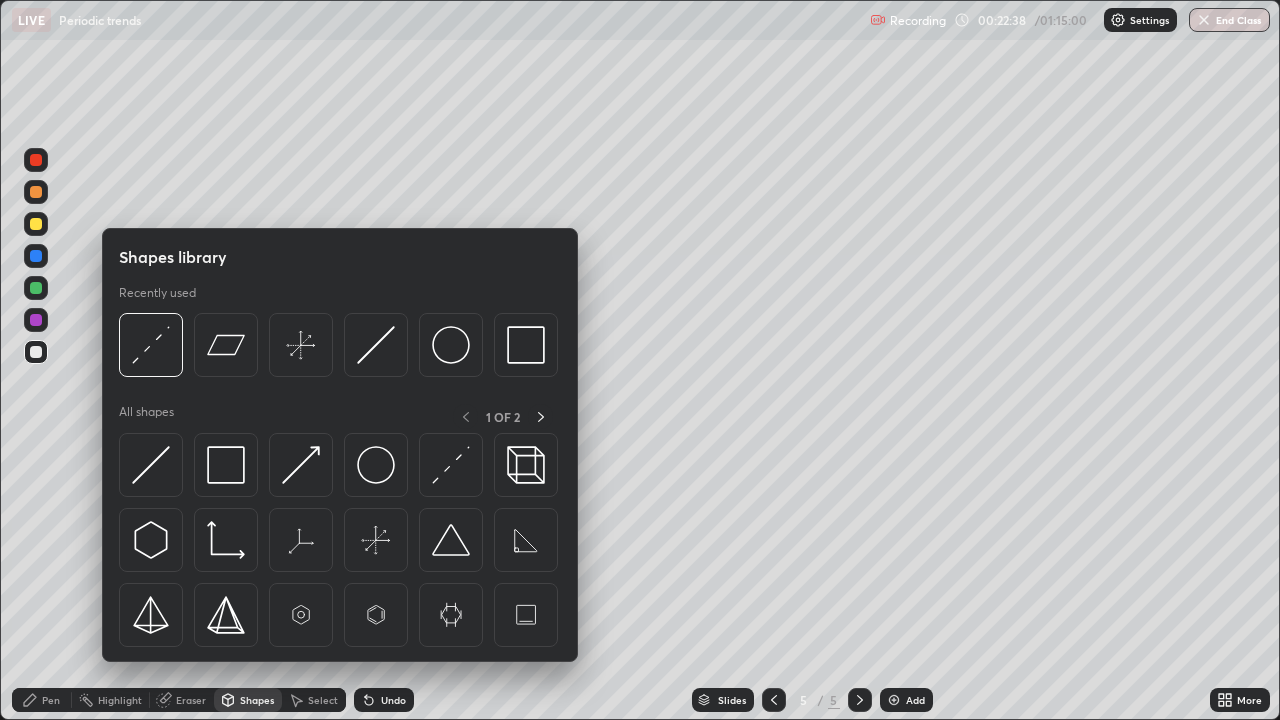 click on "Eraser" at bounding box center (191, 700) 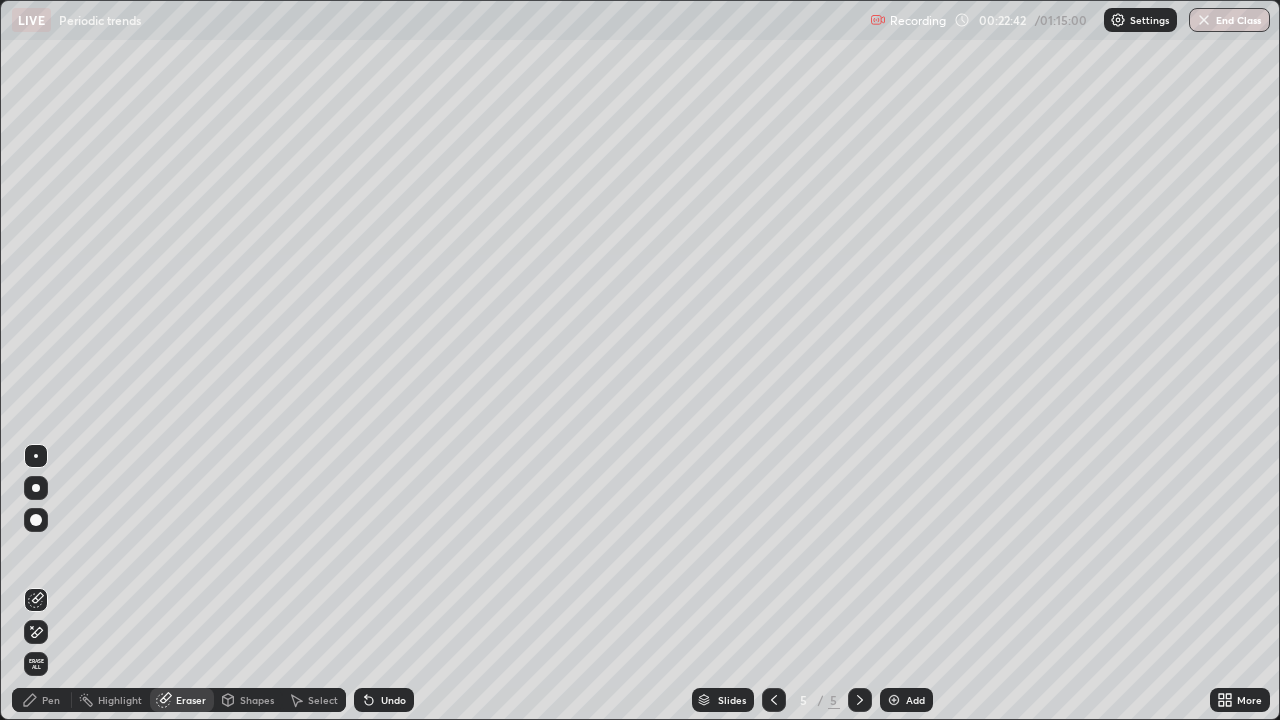 click at bounding box center [36, 520] 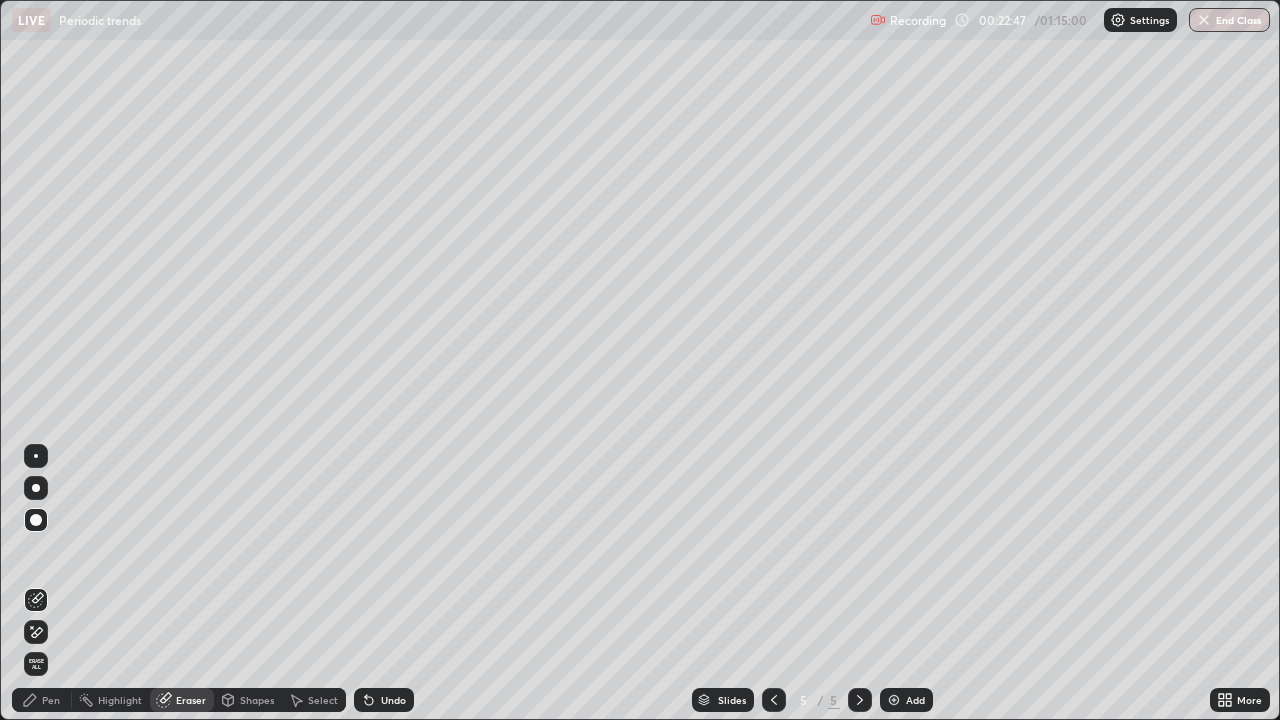 click on "Pen" at bounding box center [51, 700] 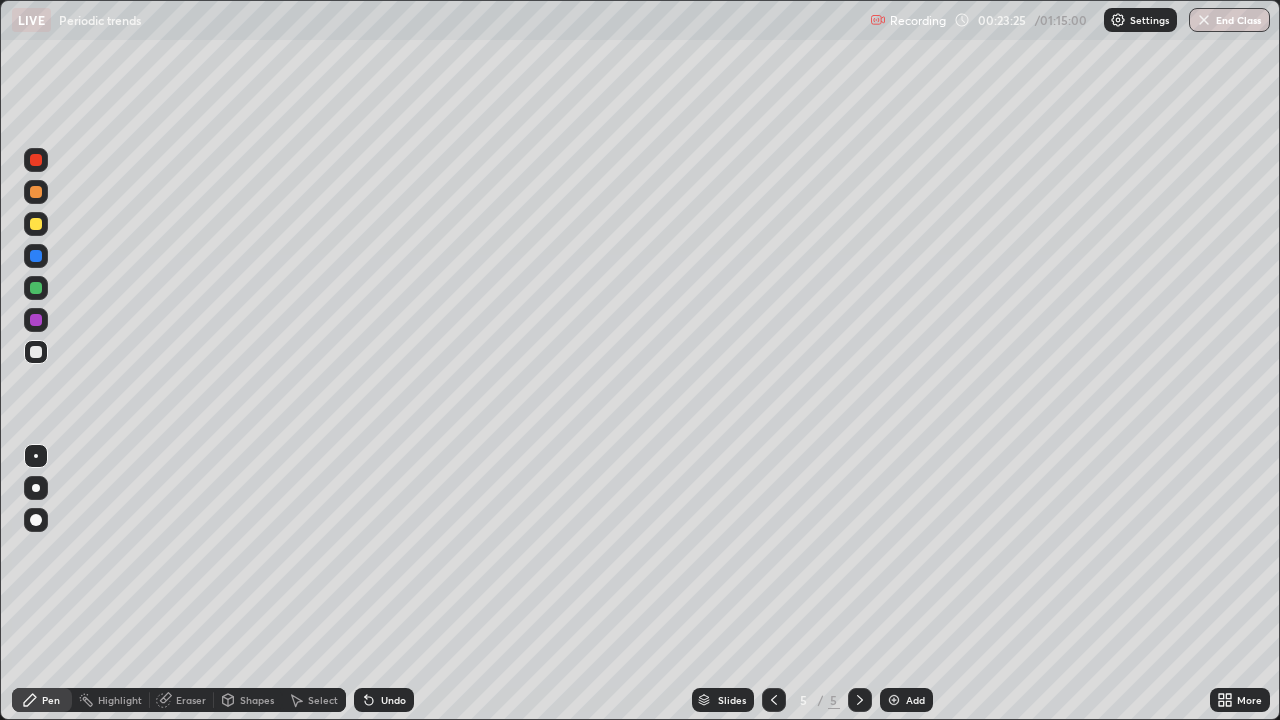 click on "Add" at bounding box center [915, 700] 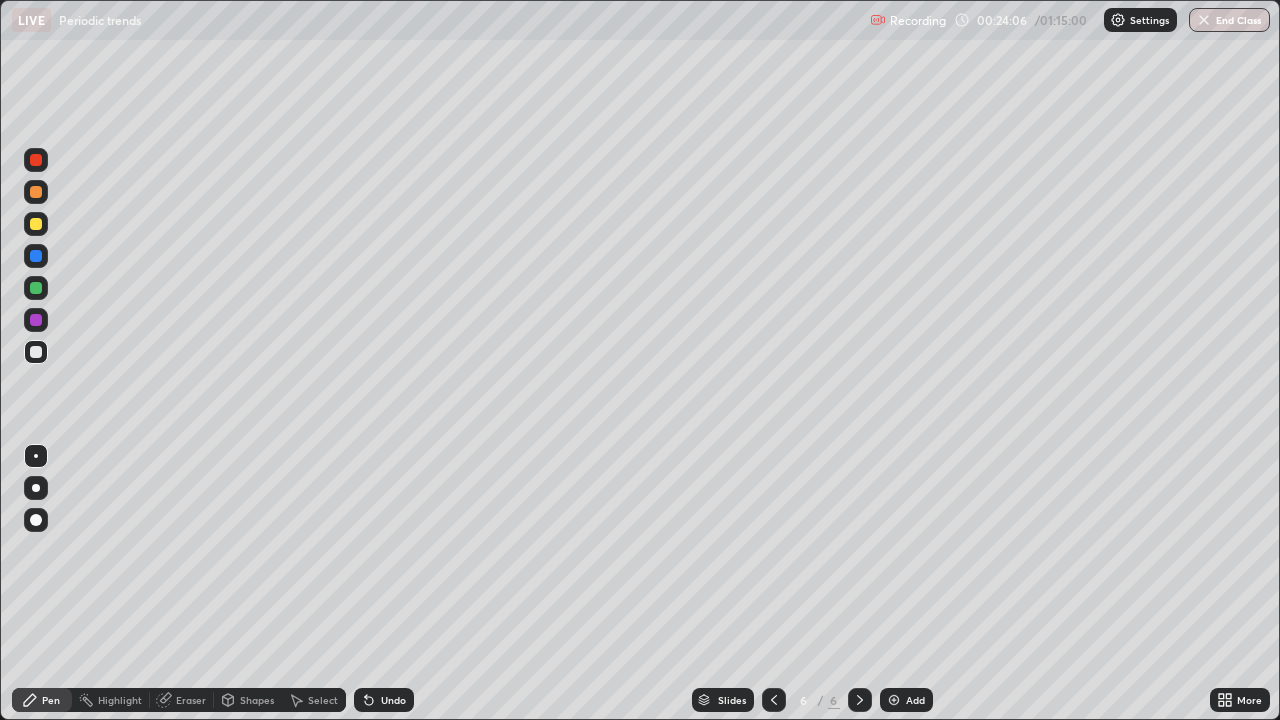 click 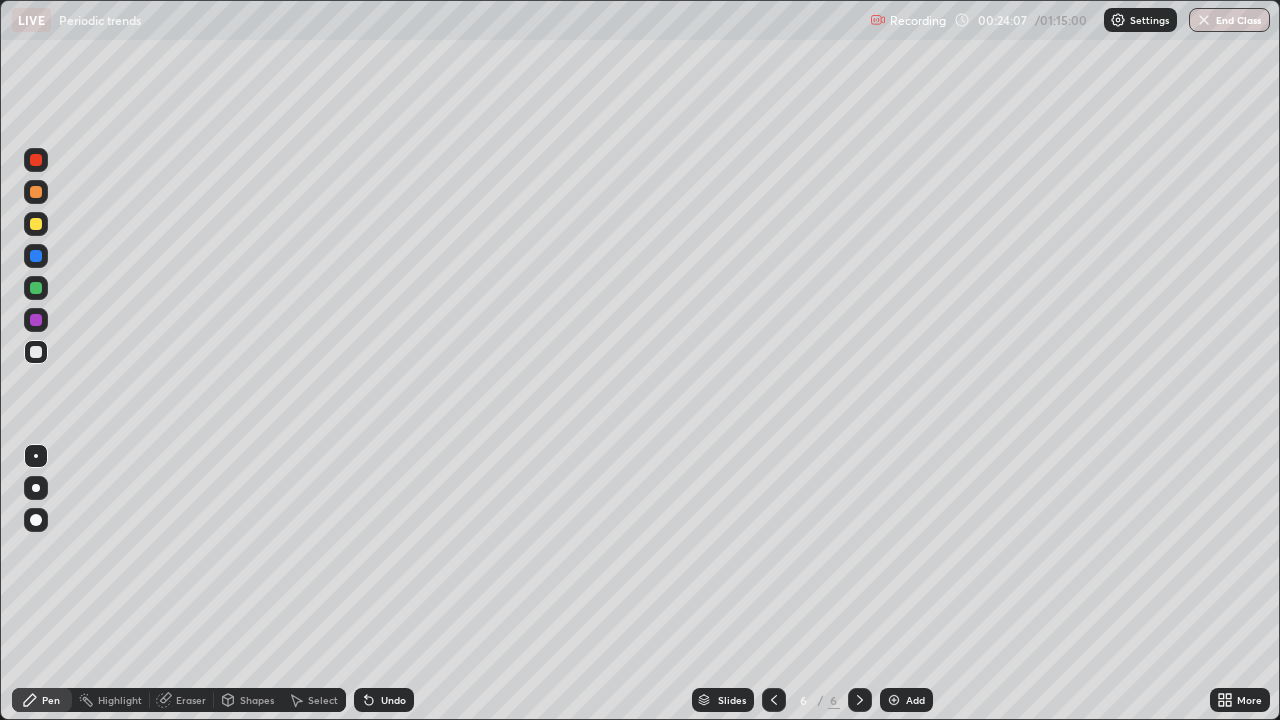 click 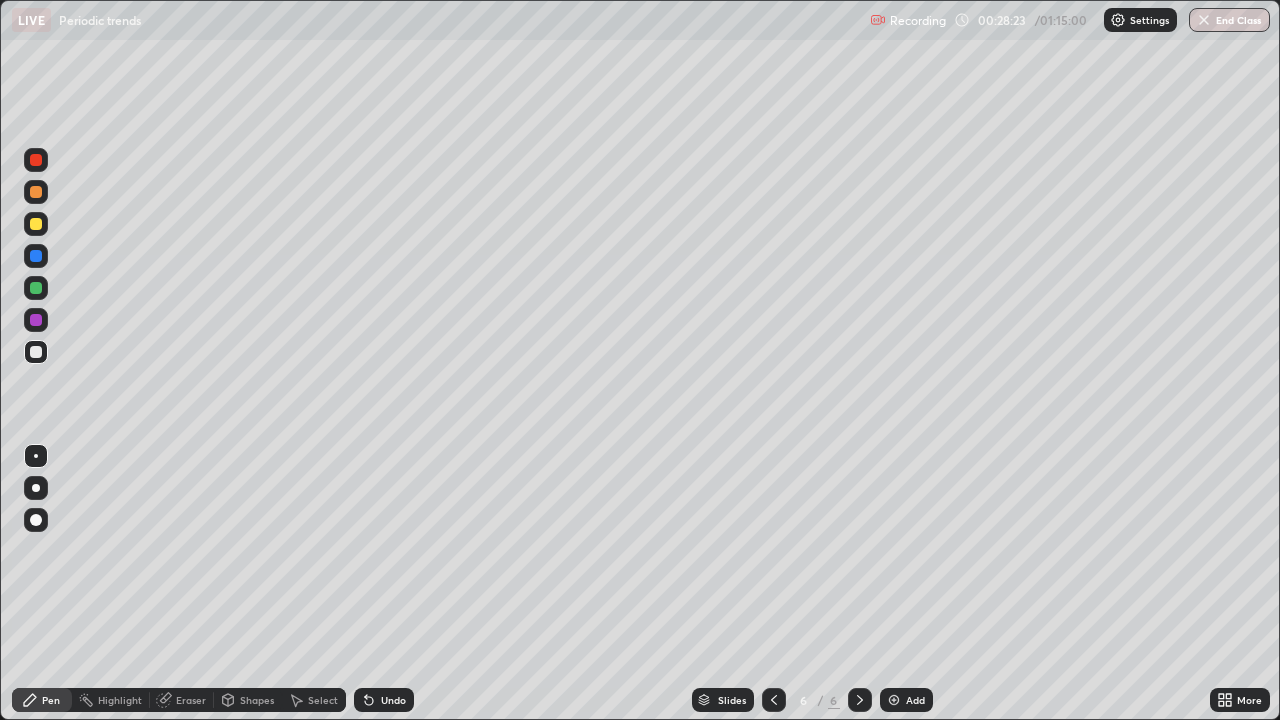 click 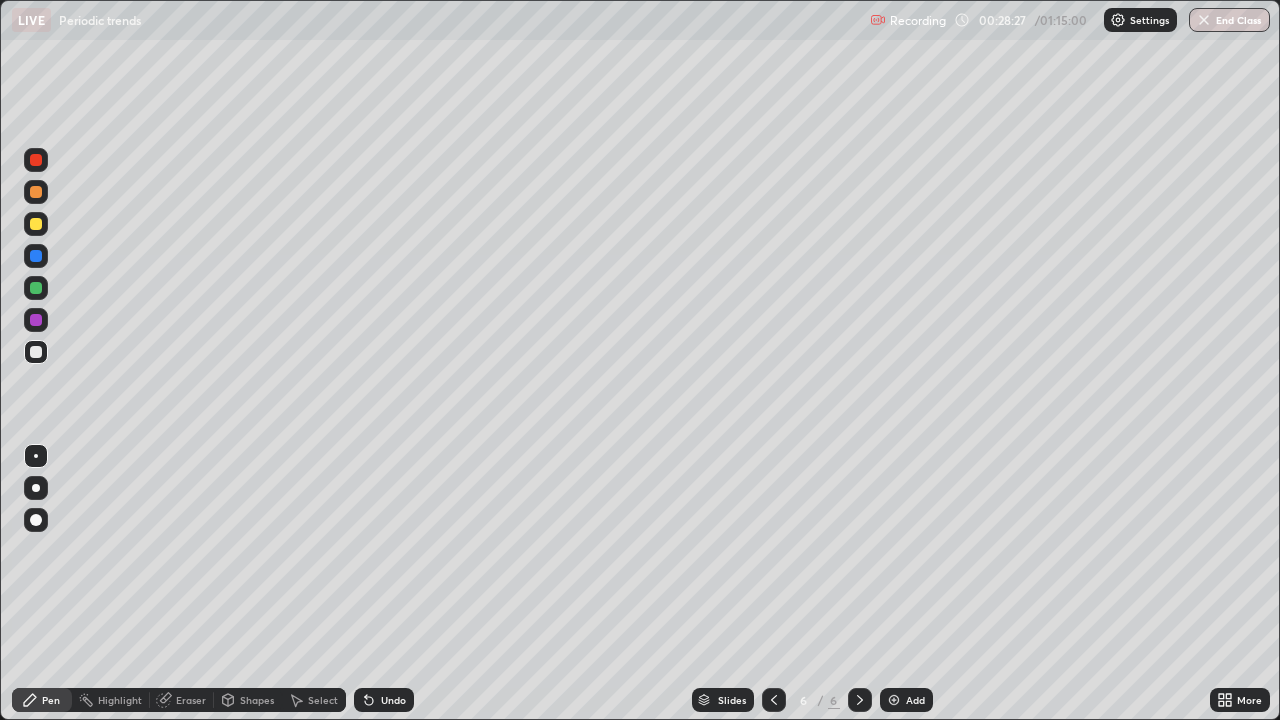 click 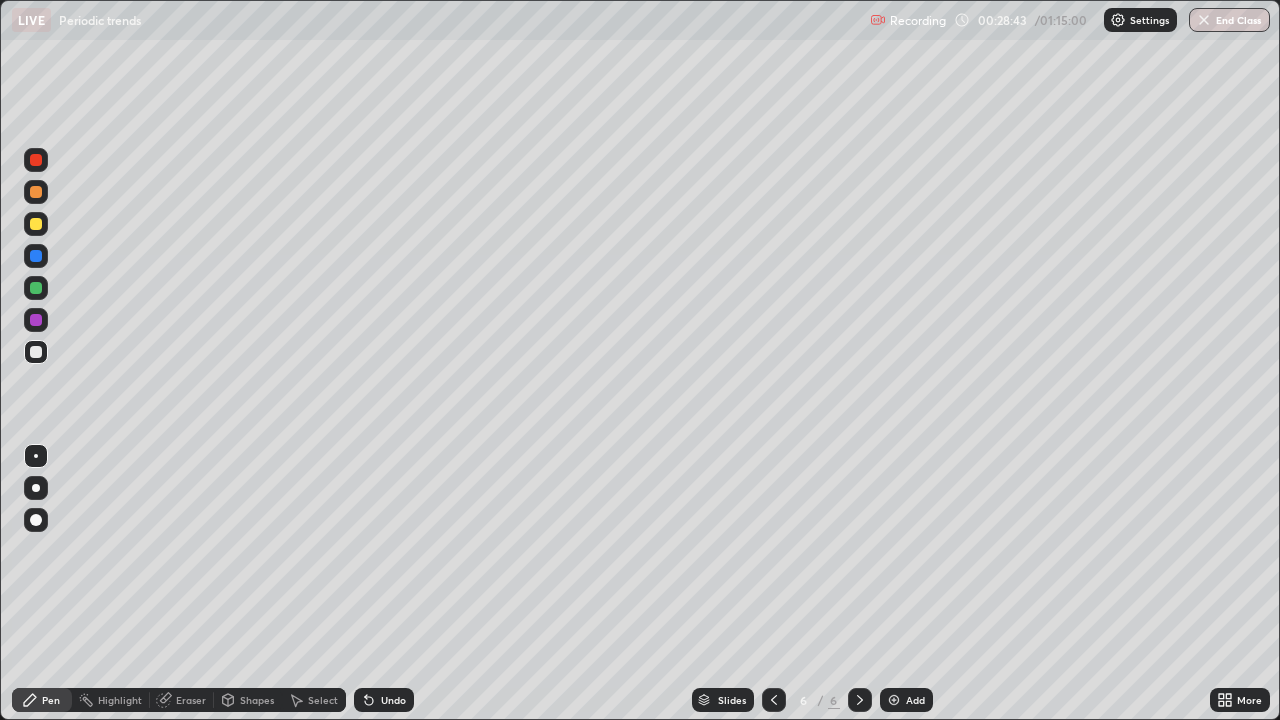 click on "Undo" at bounding box center (384, 700) 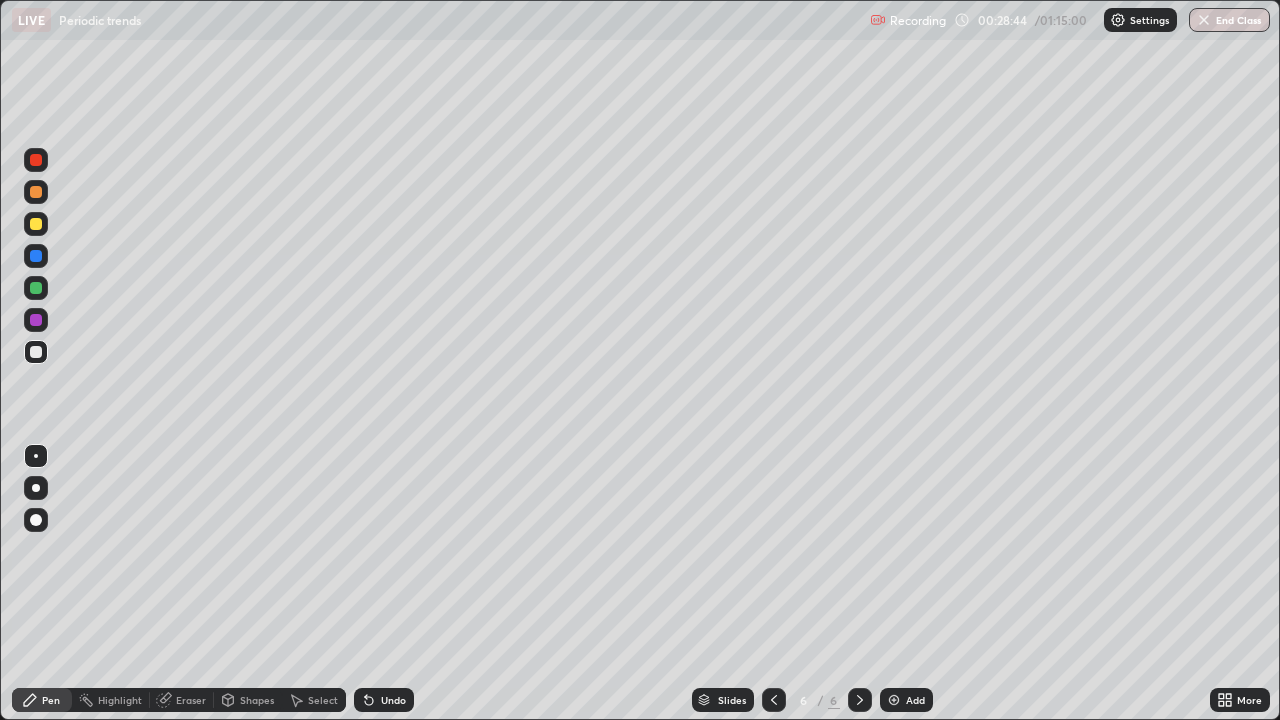 click 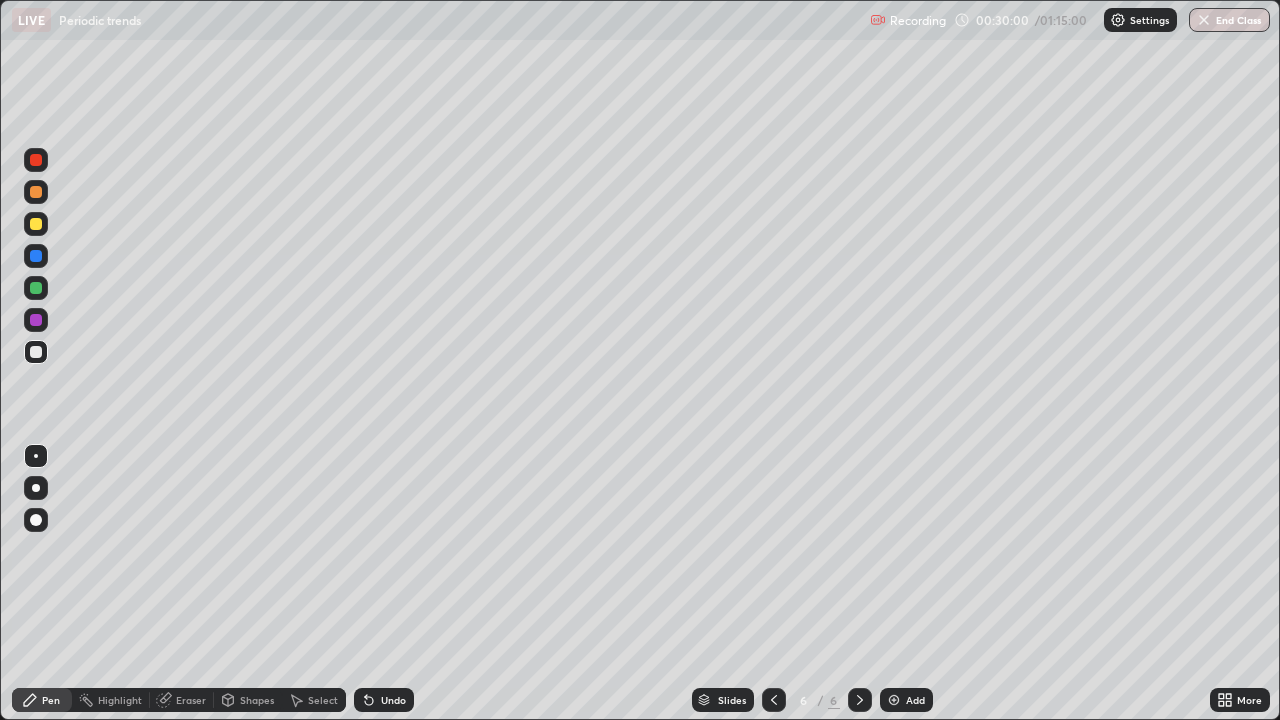 click on "Add" at bounding box center (906, 700) 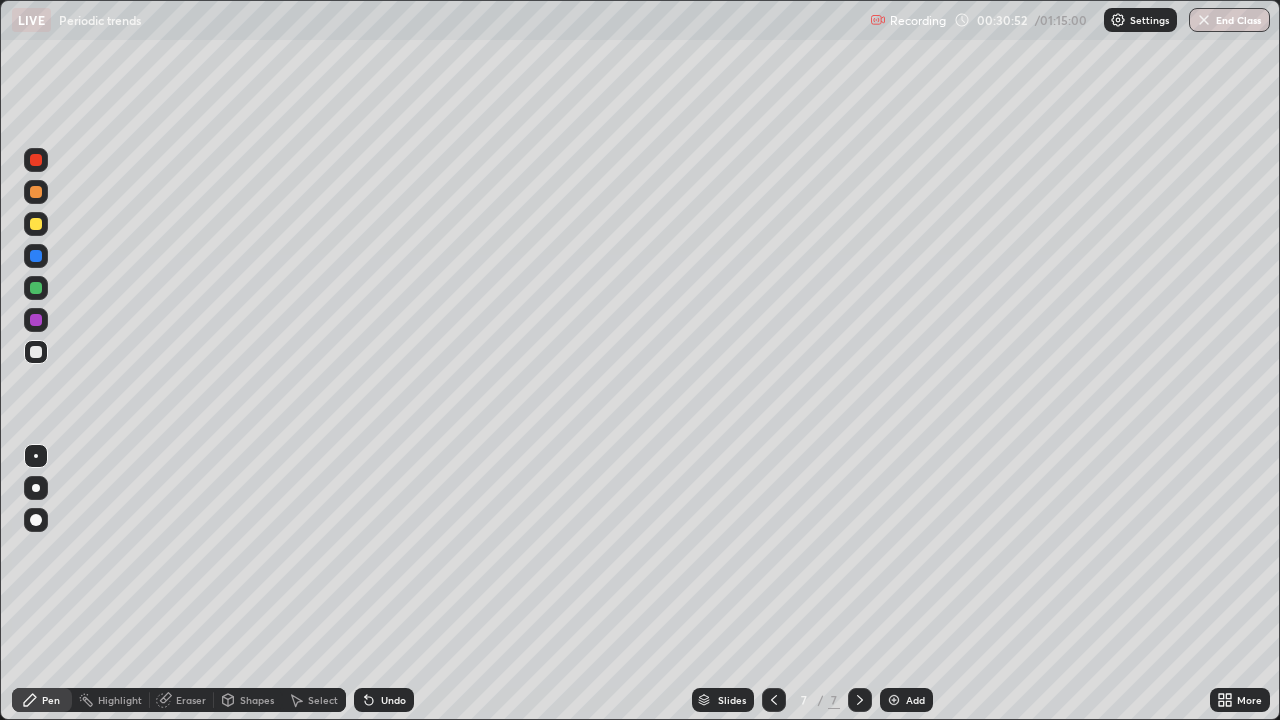 click at bounding box center (36, 352) 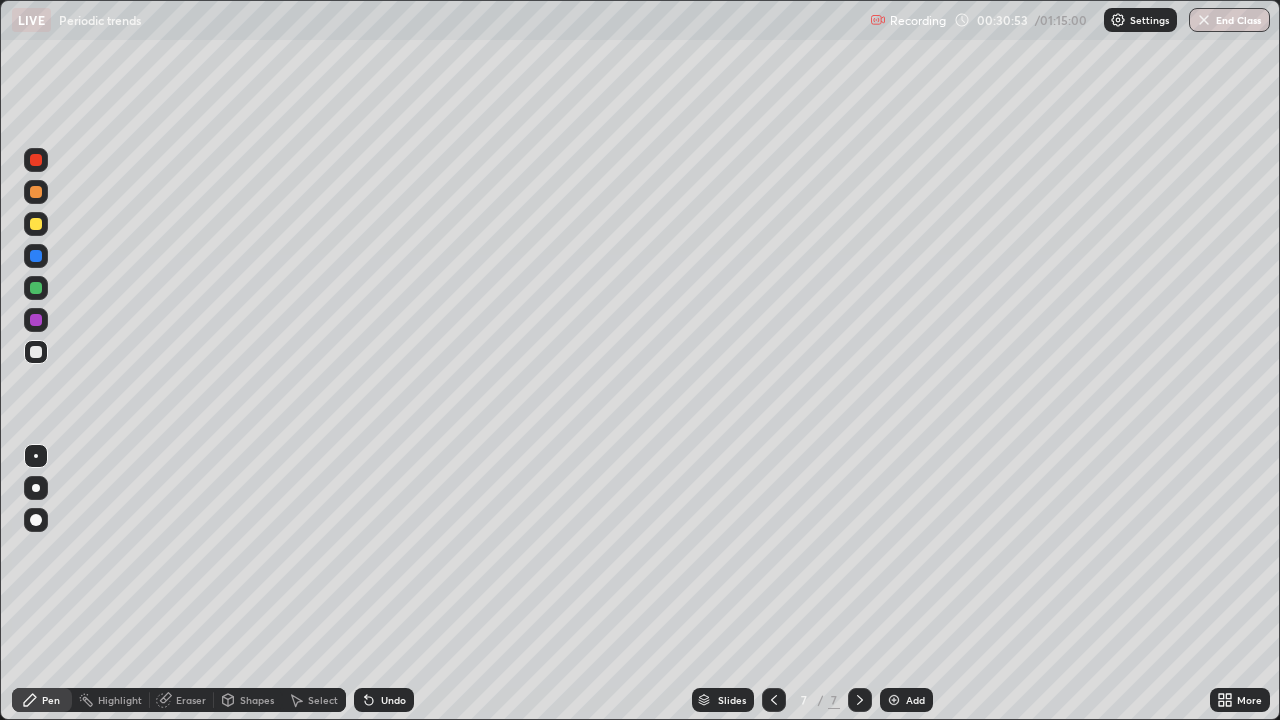click at bounding box center [36, 288] 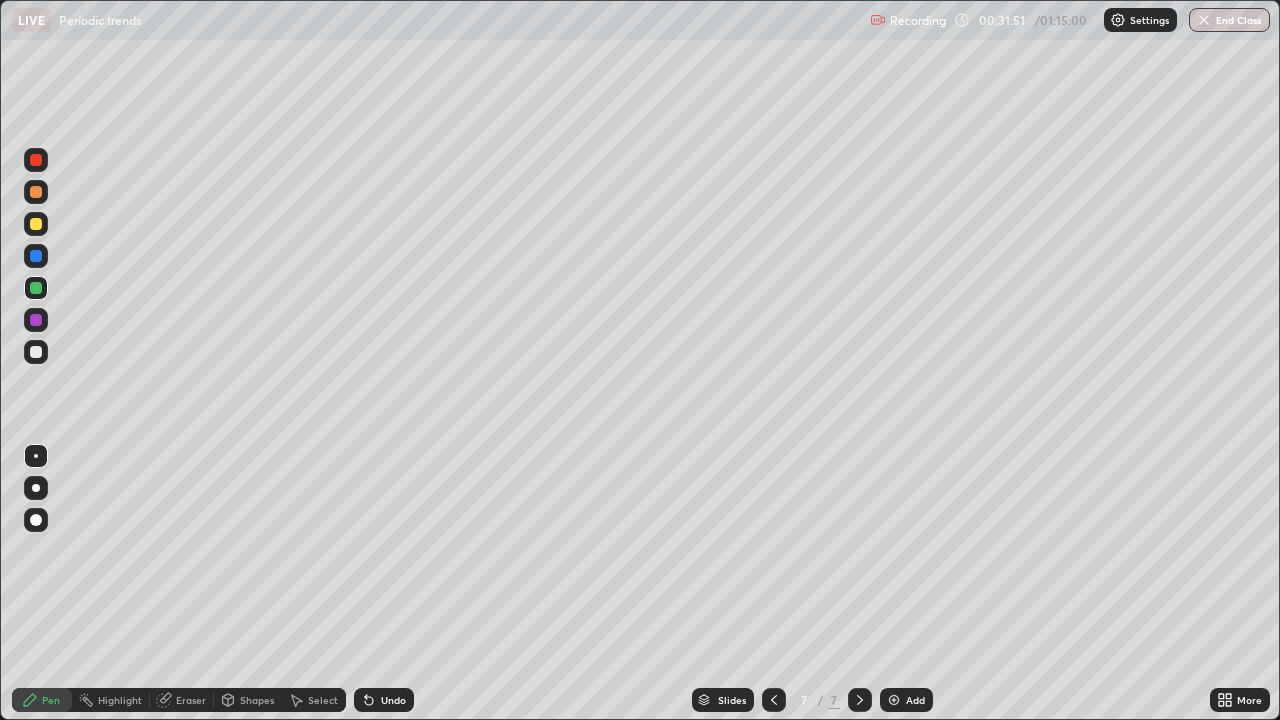 click at bounding box center (36, 352) 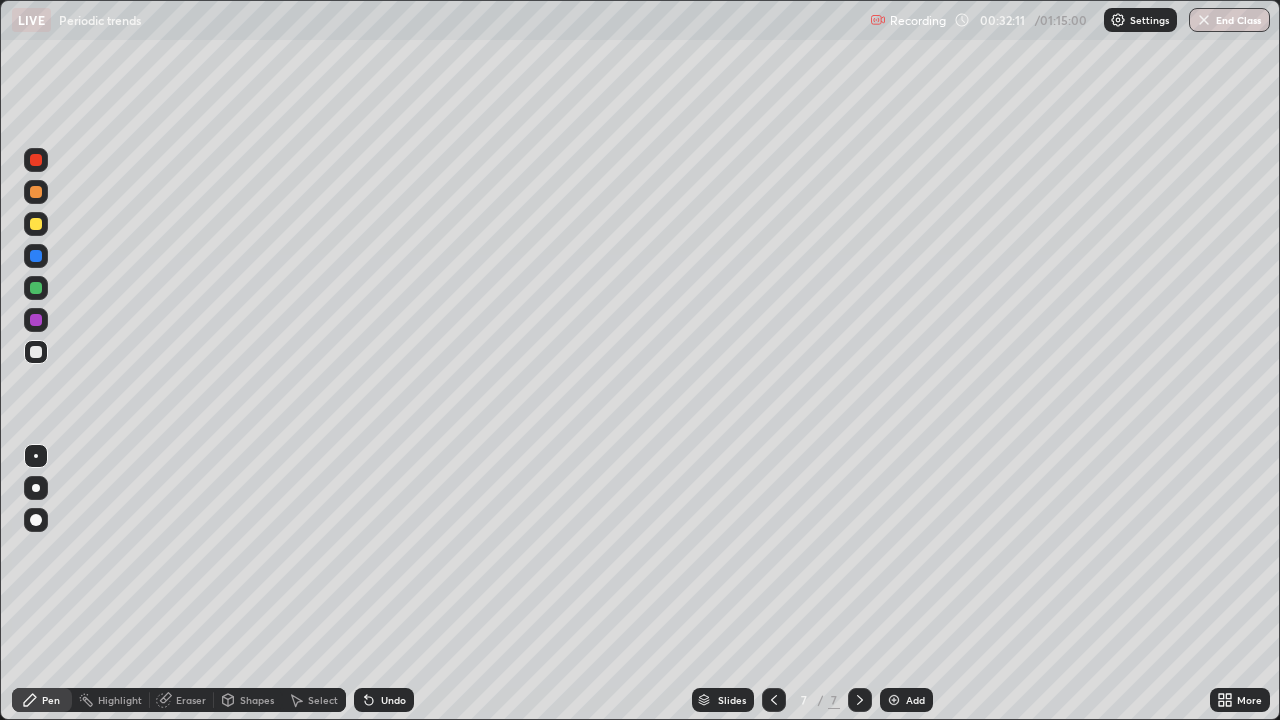 click 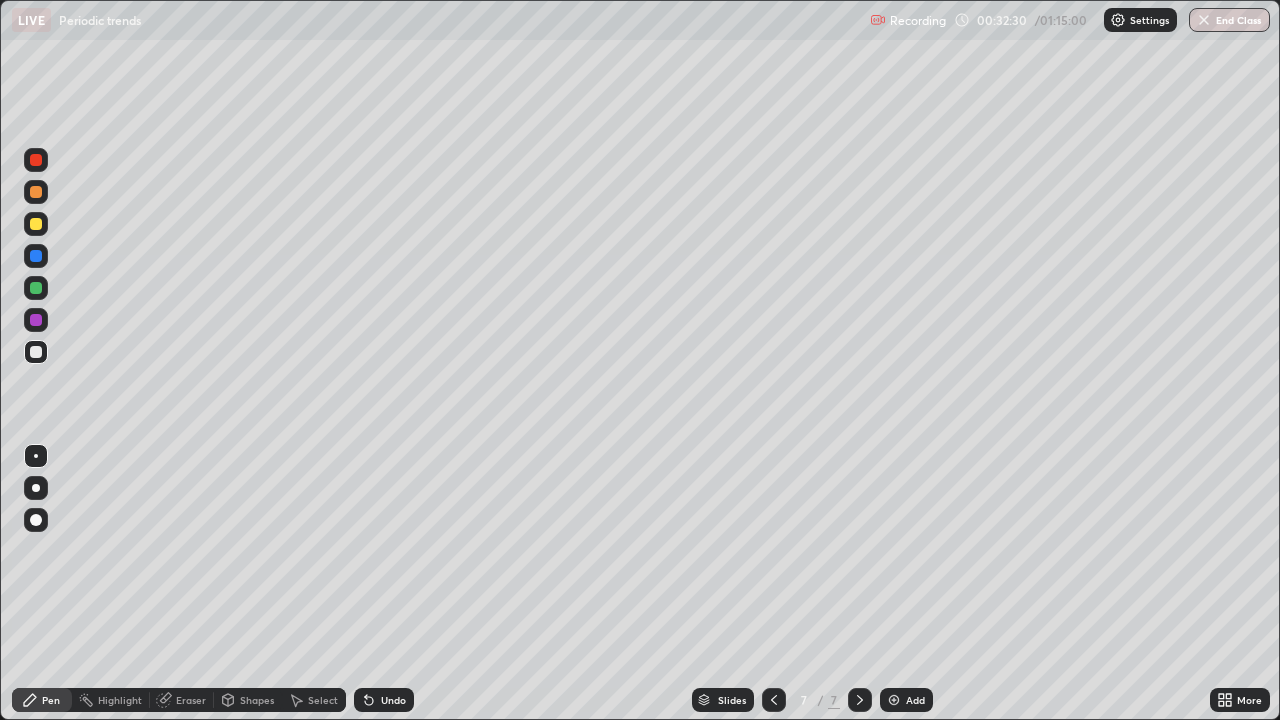 click 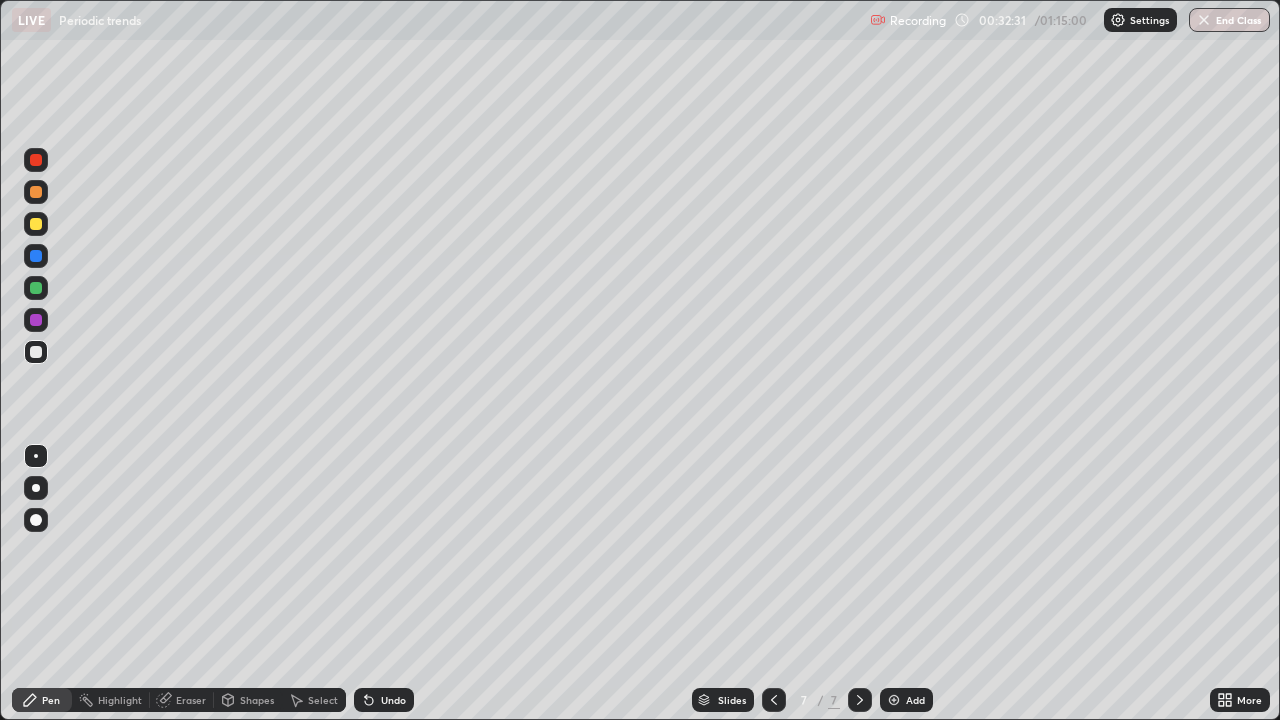 click 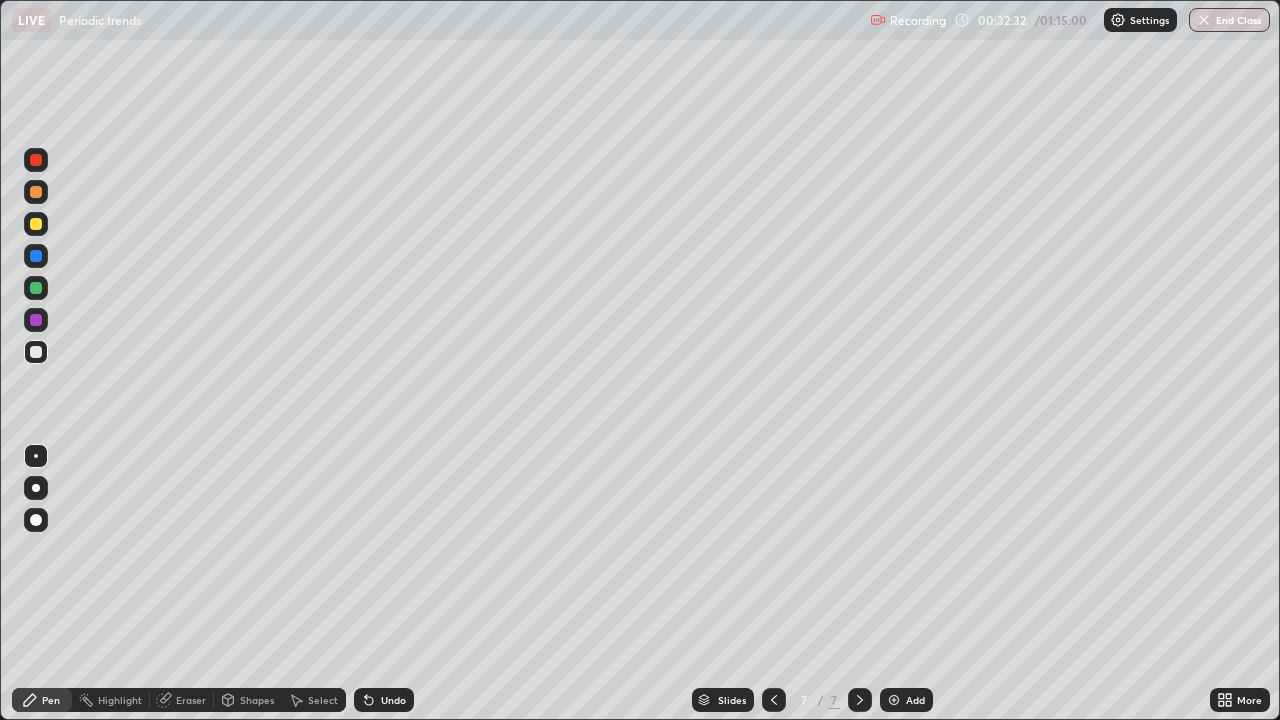 click 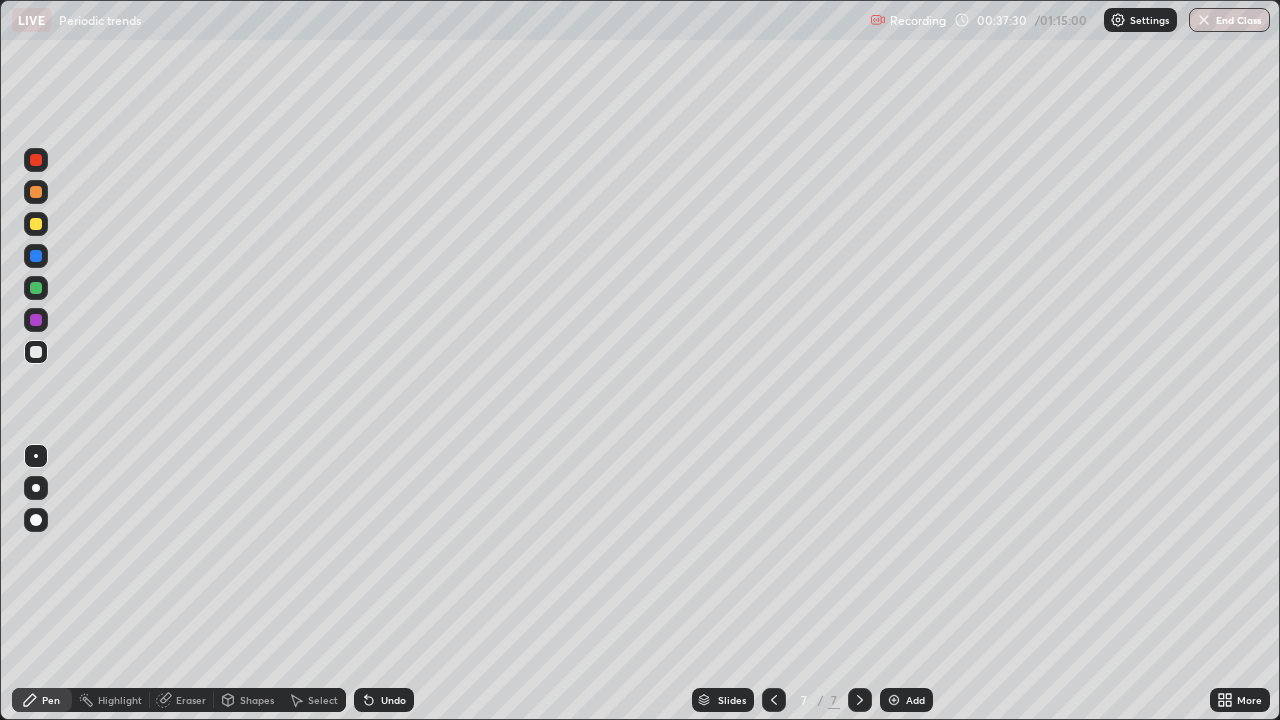 click on "Add" at bounding box center (915, 700) 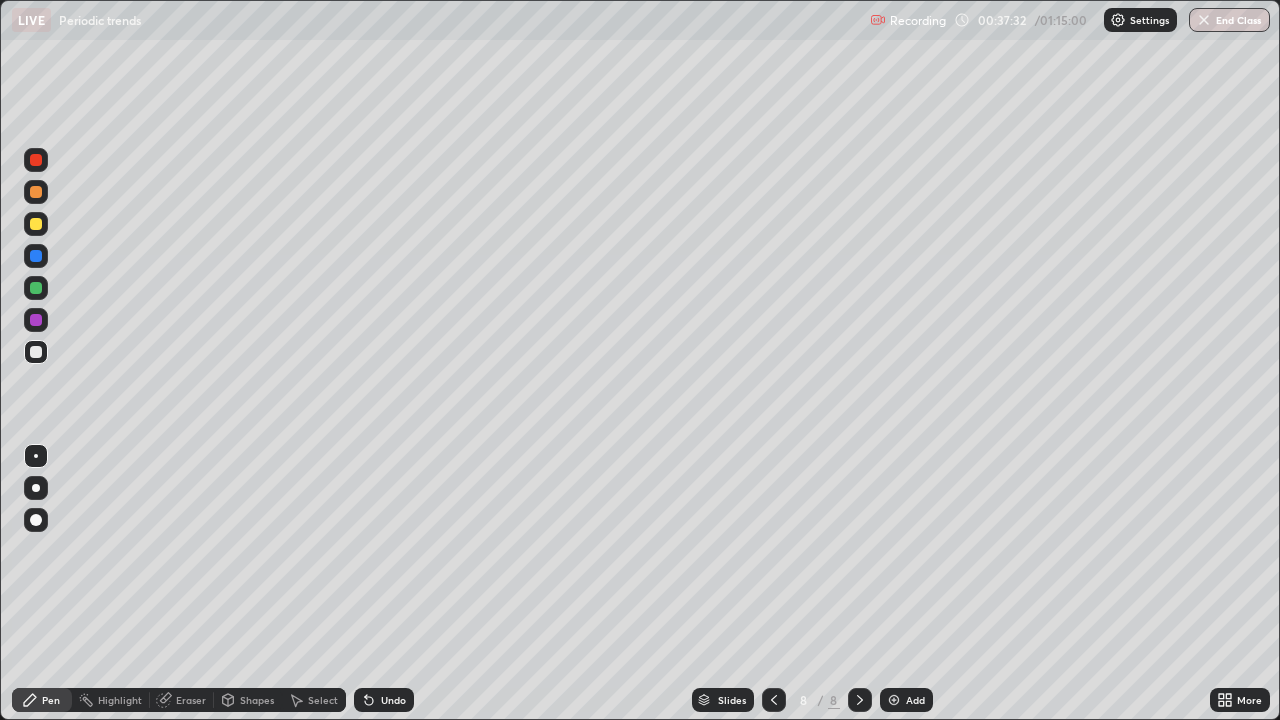 click at bounding box center [36, 192] 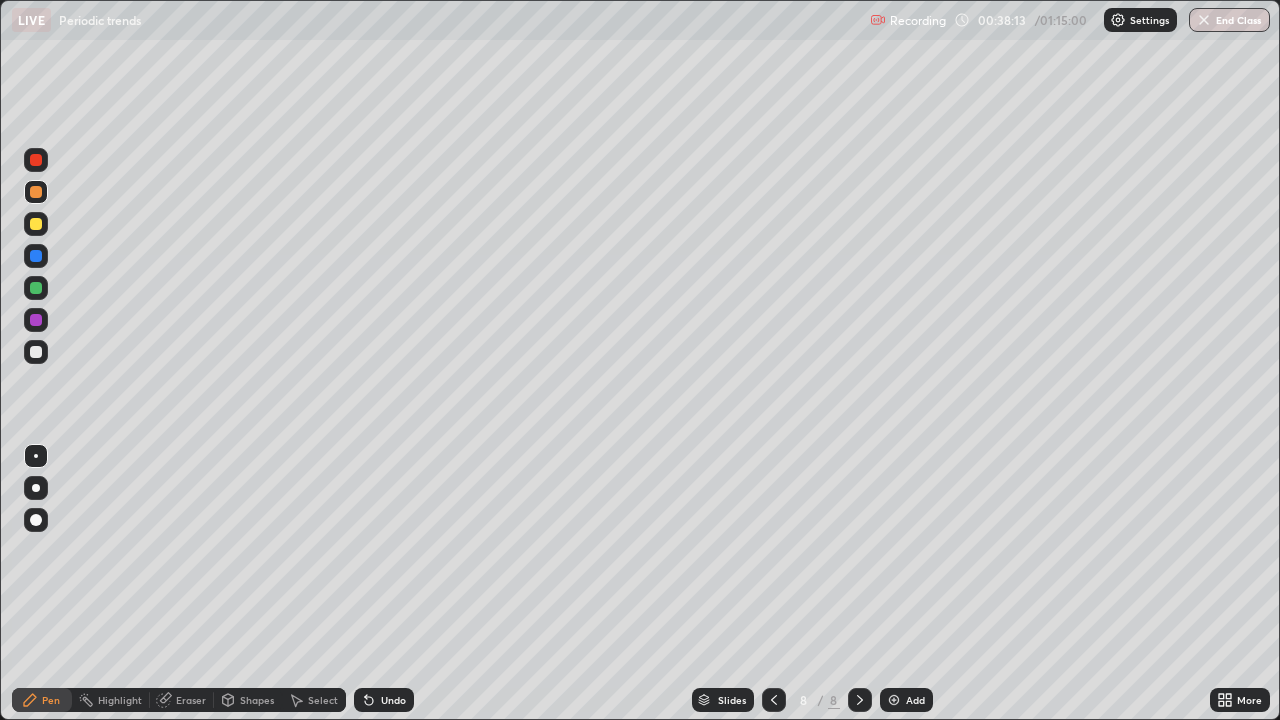 click at bounding box center [36, 352] 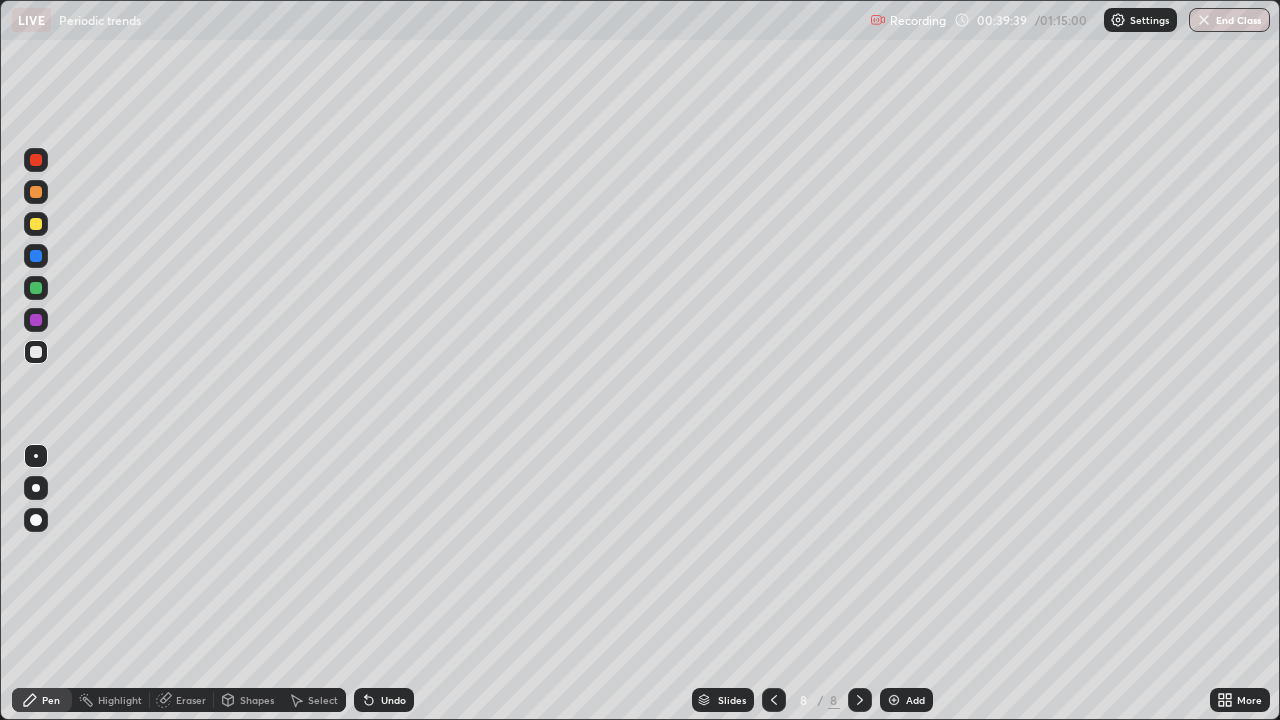 click at bounding box center (36, 224) 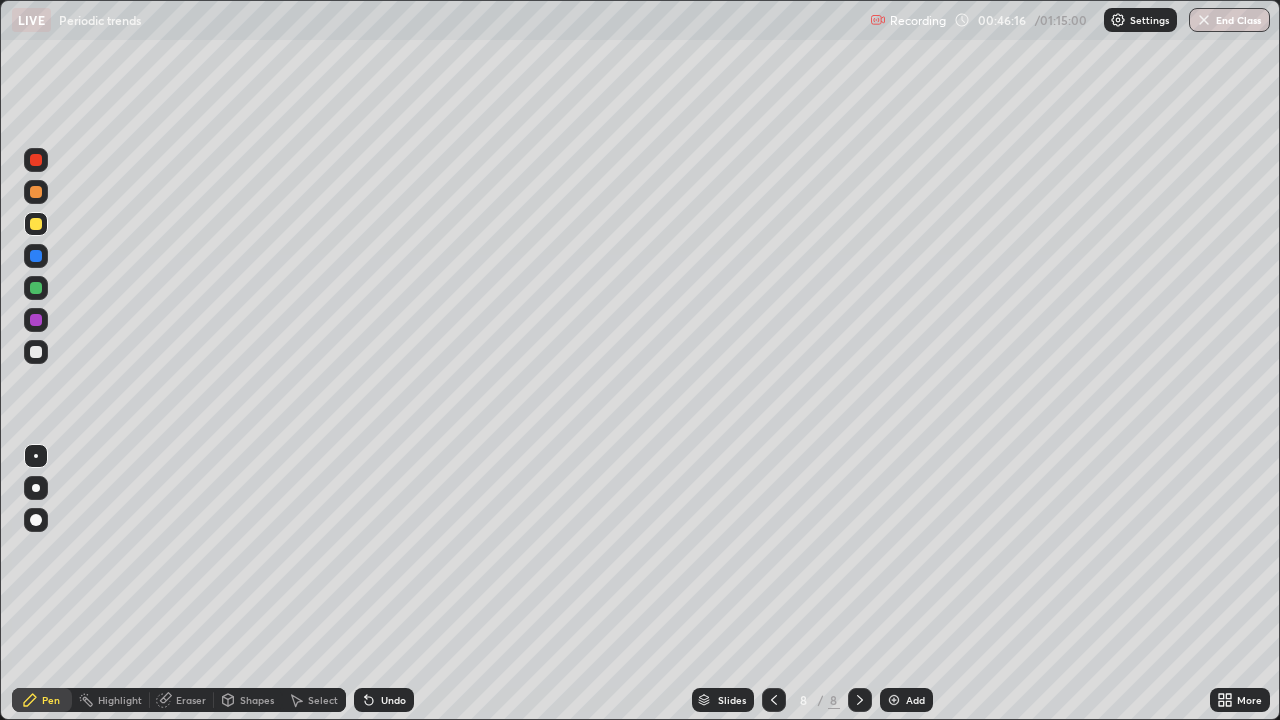 click at bounding box center (894, 700) 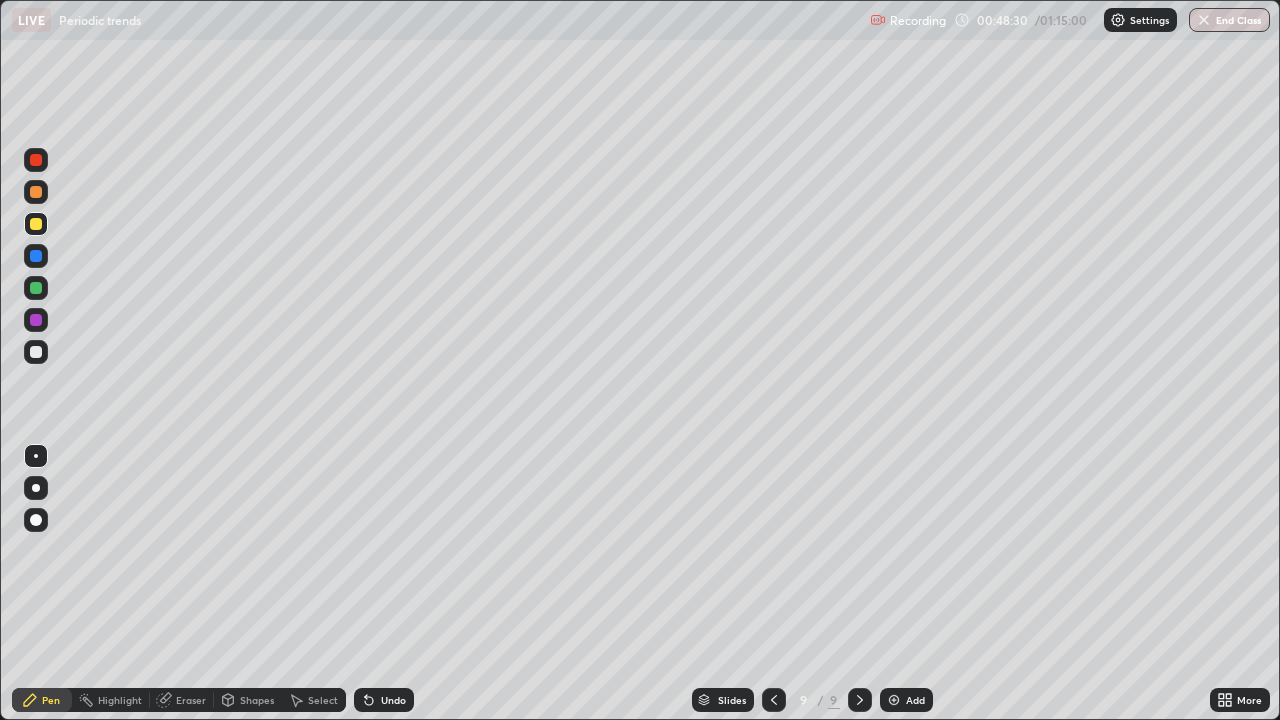 click 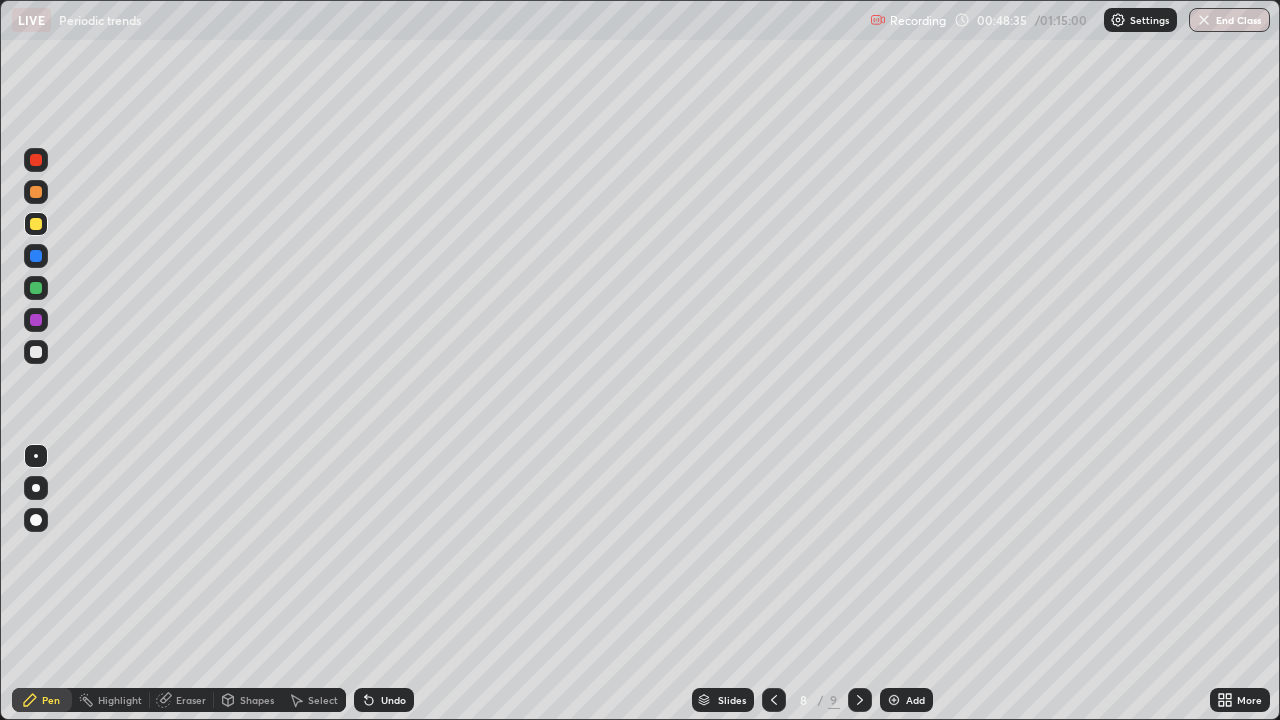 click 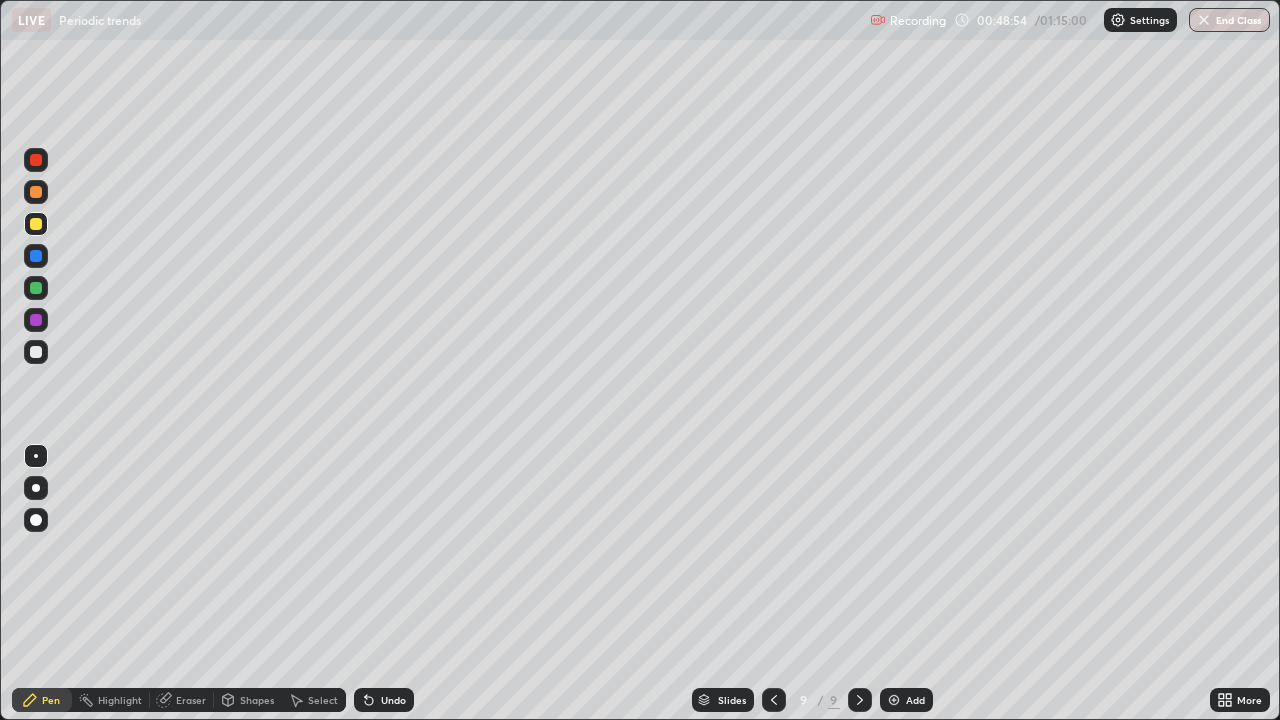 click at bounding box center [36, 352] 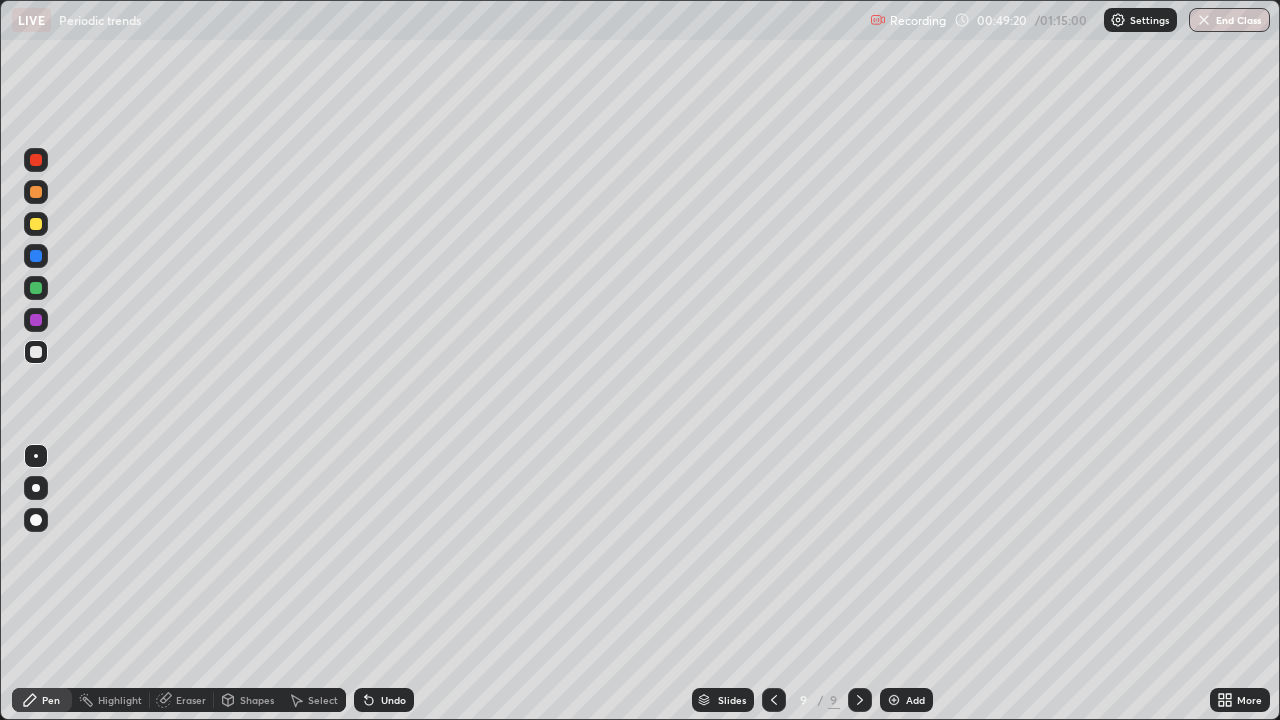 click 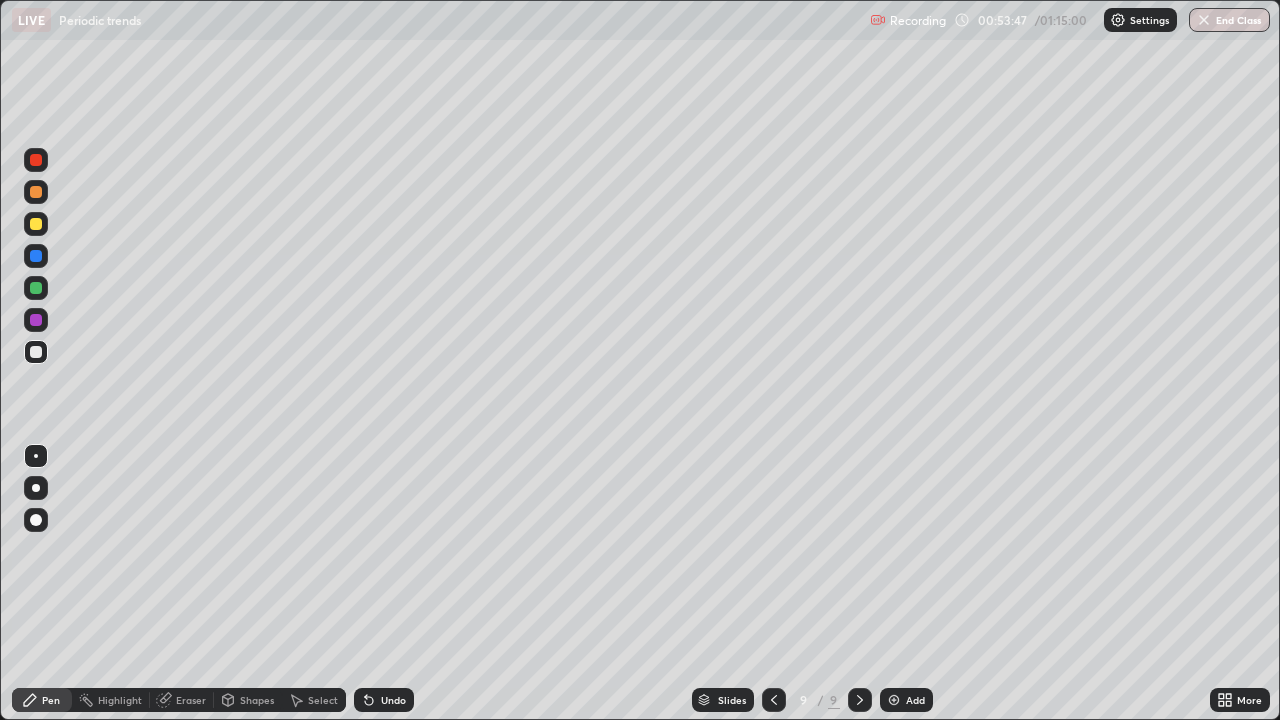 click on "Undo" at bounding box center [393, 700] 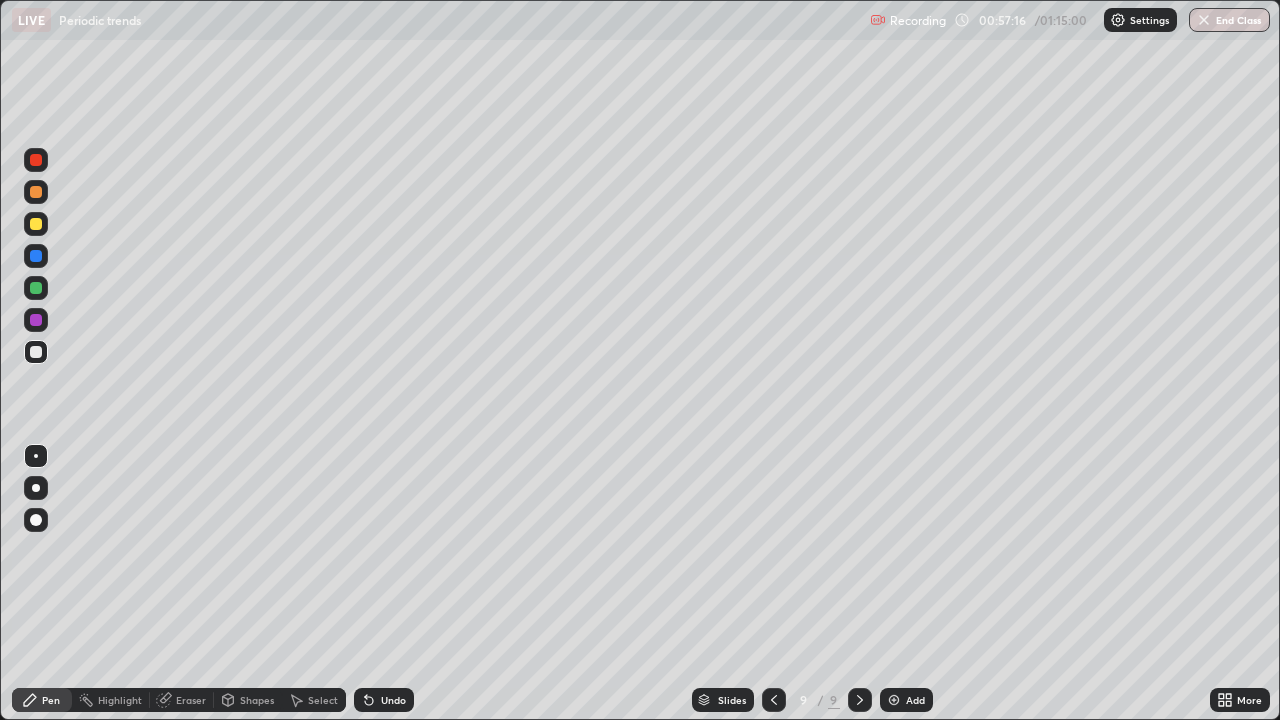 click on "Add" at bounding box center [915, 700] 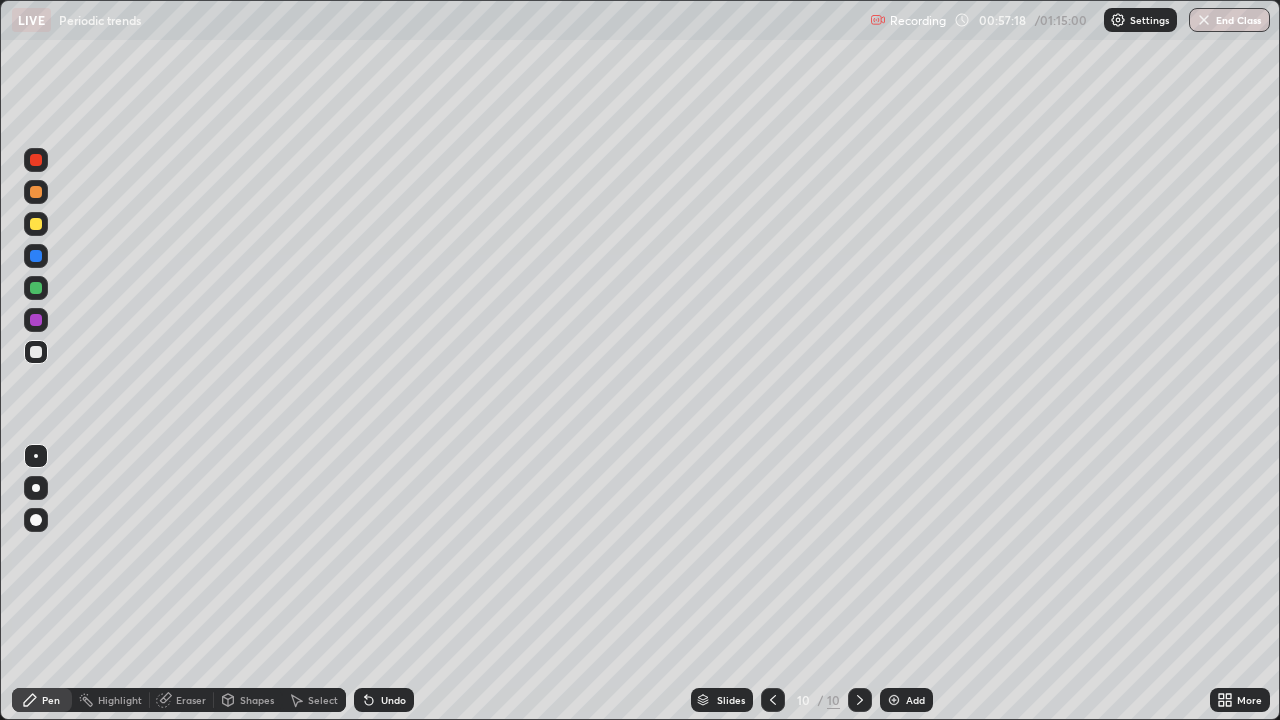 click at bounding box center (36, 192) 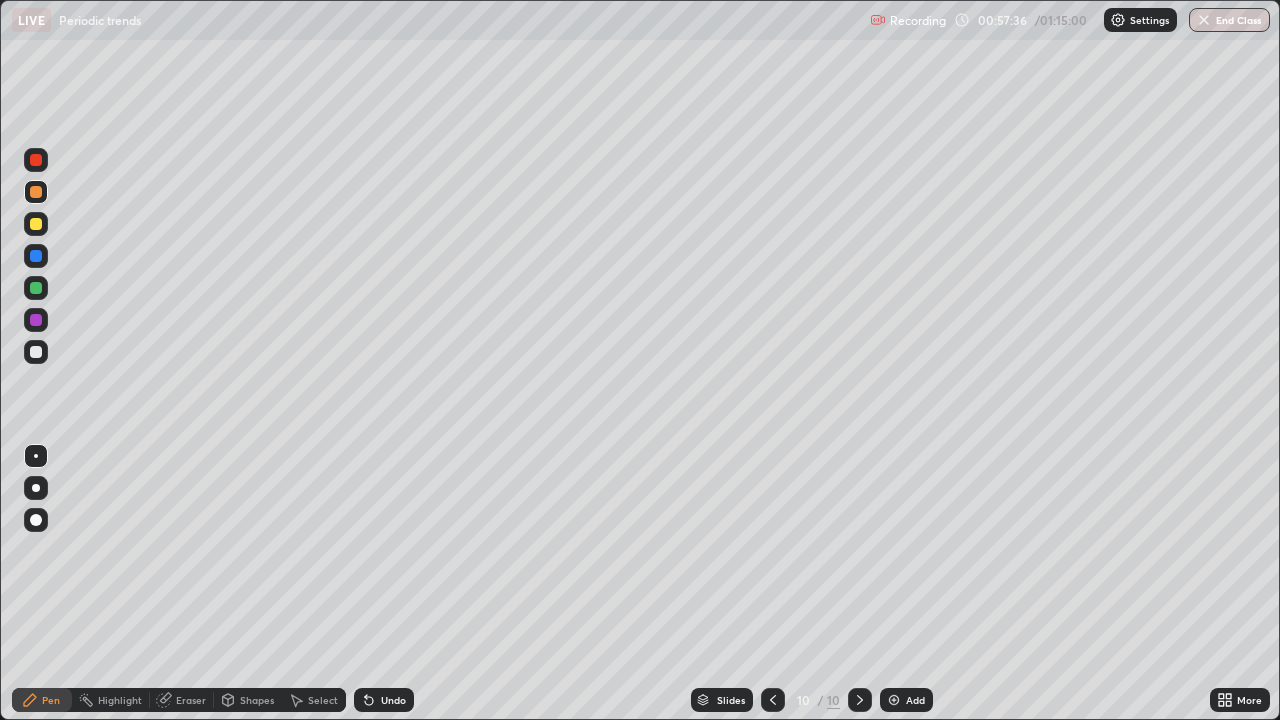 click 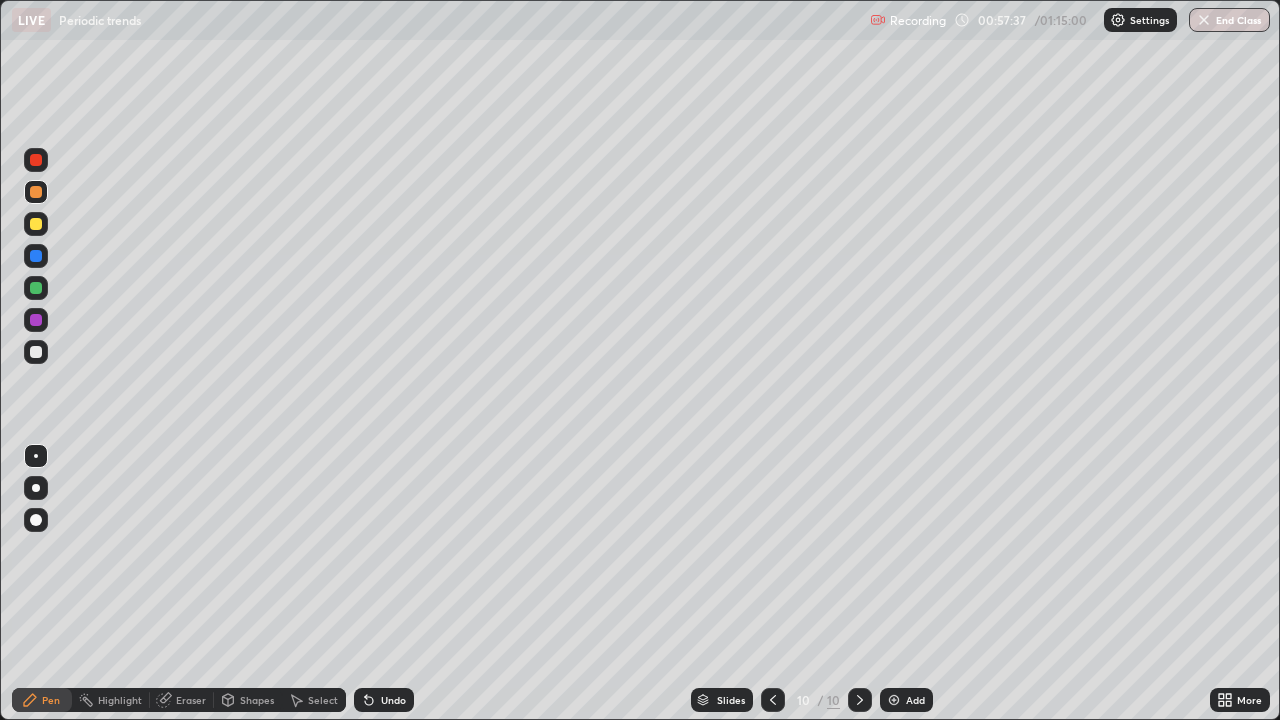 click 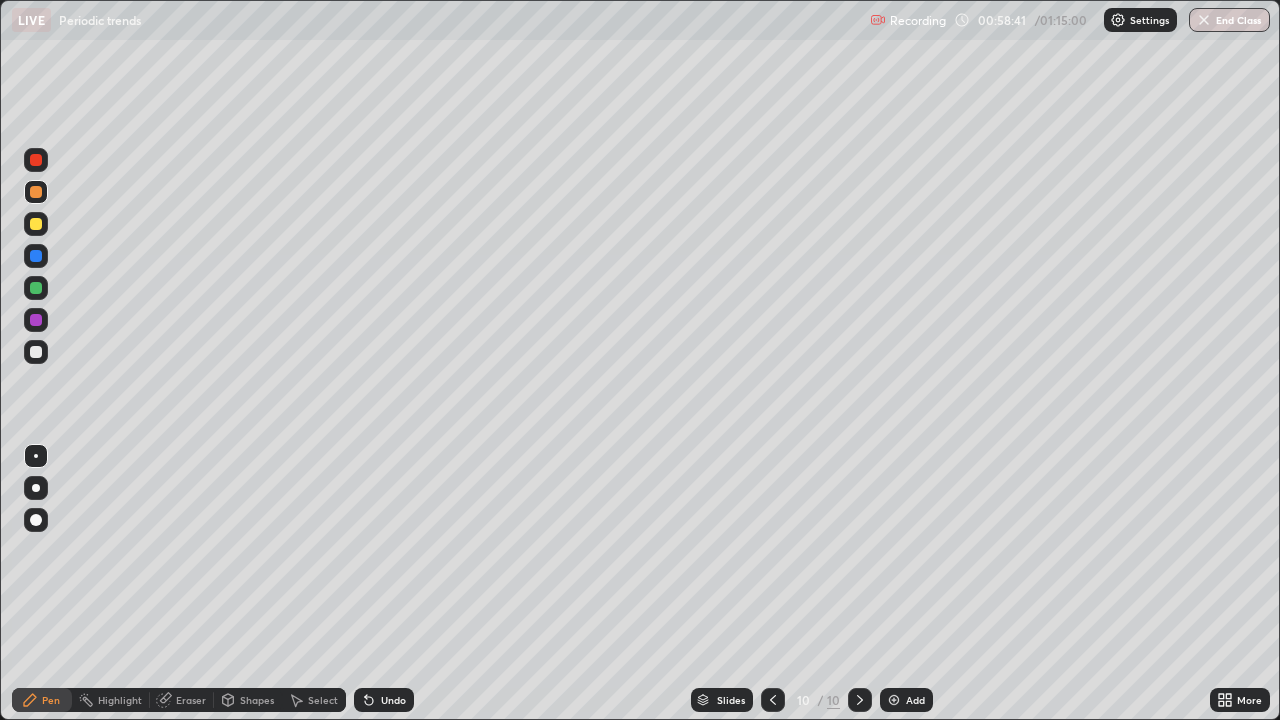 click on "Eraser" at bounding box center (191, 700) 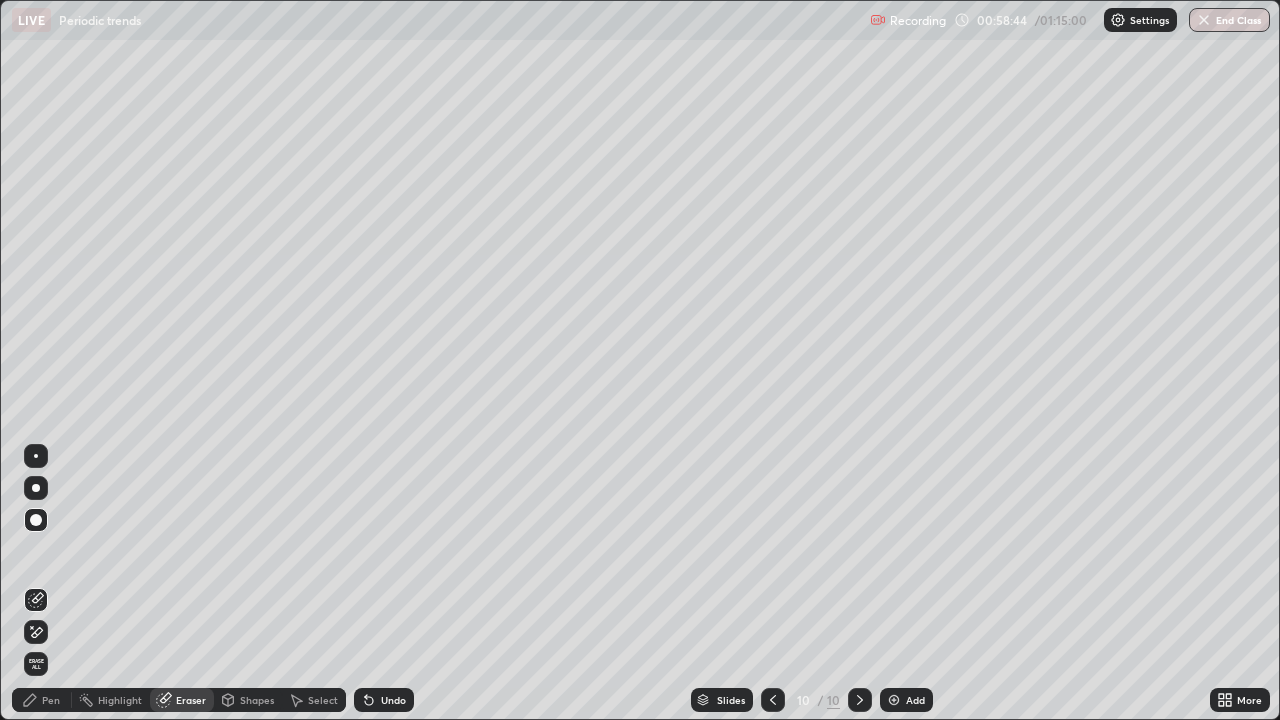click on "Pen" at bounding box center (51, 700) 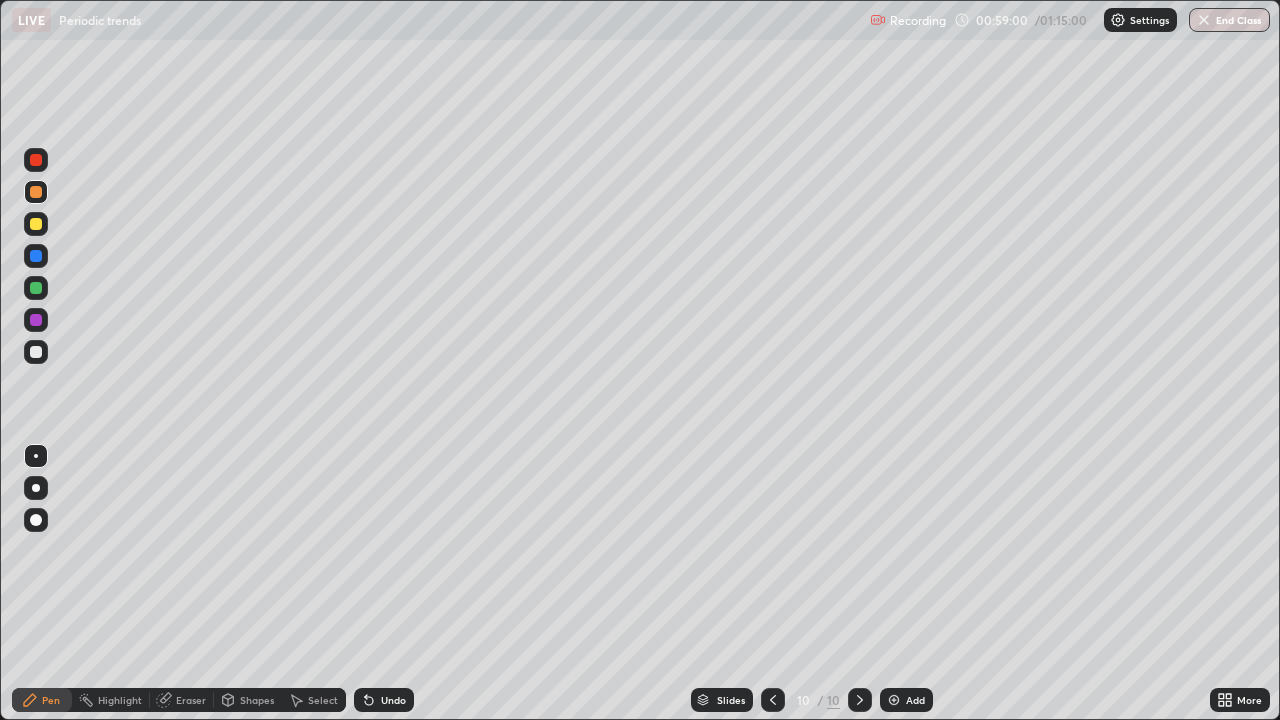 click at bounding box center [36, 352] 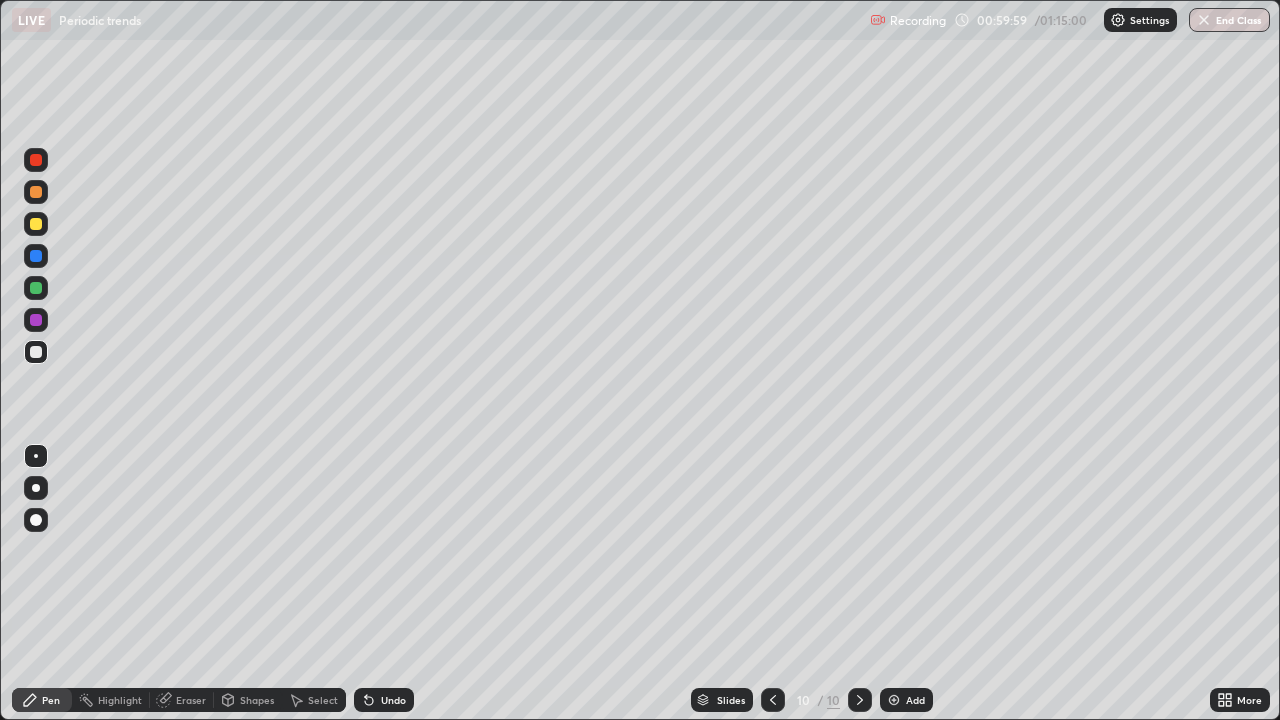 click at bounding box center (36, 320) 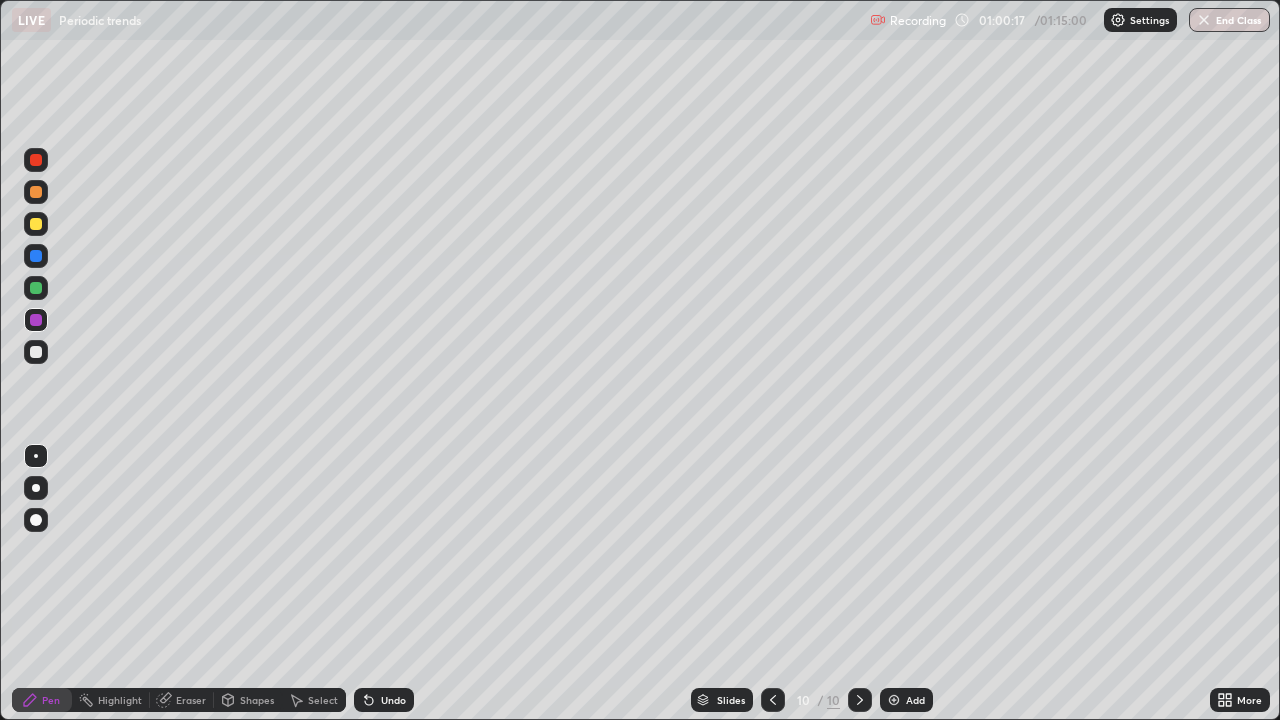 click 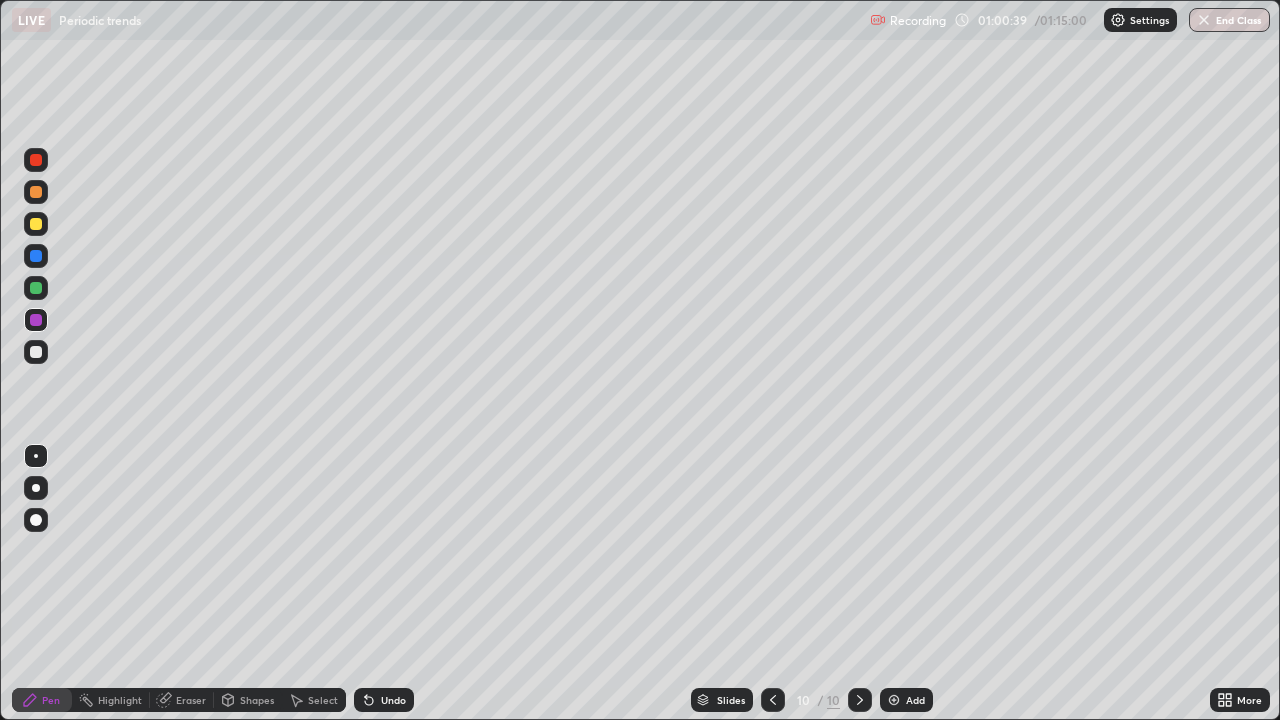 click at bounding box center [36, 352] 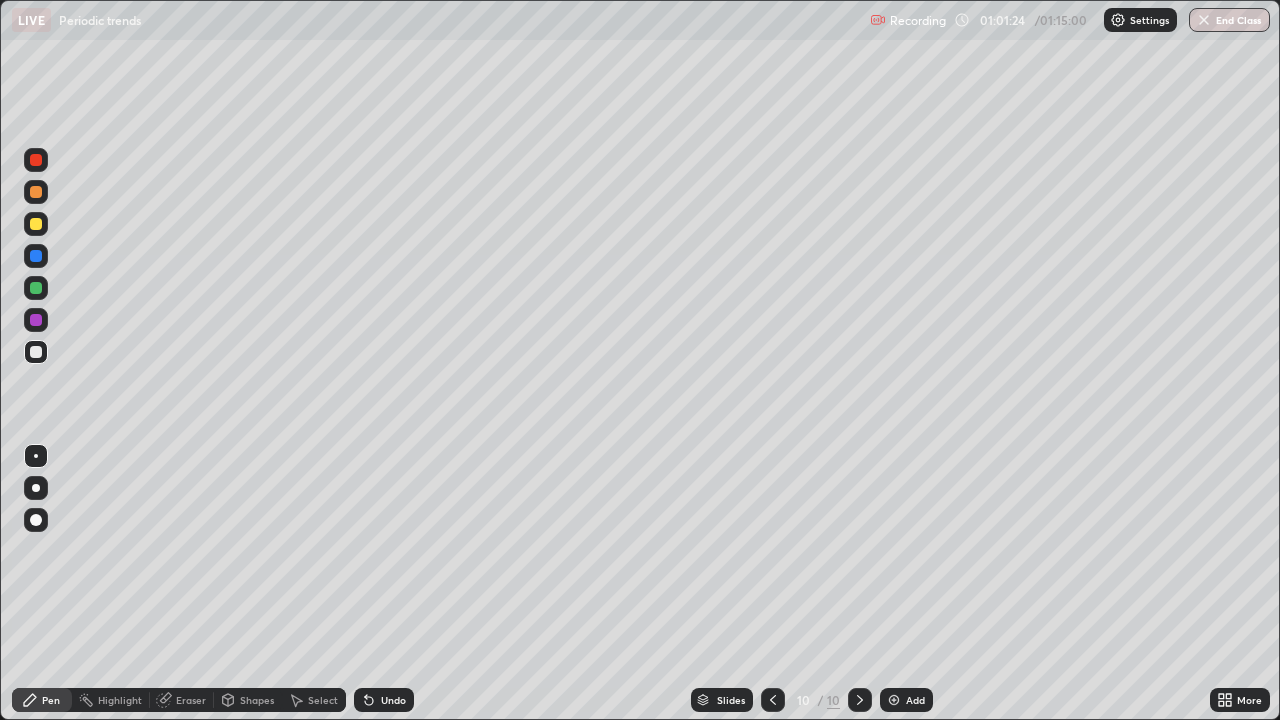 click on "Eraser" at bounding box center (191, 700) 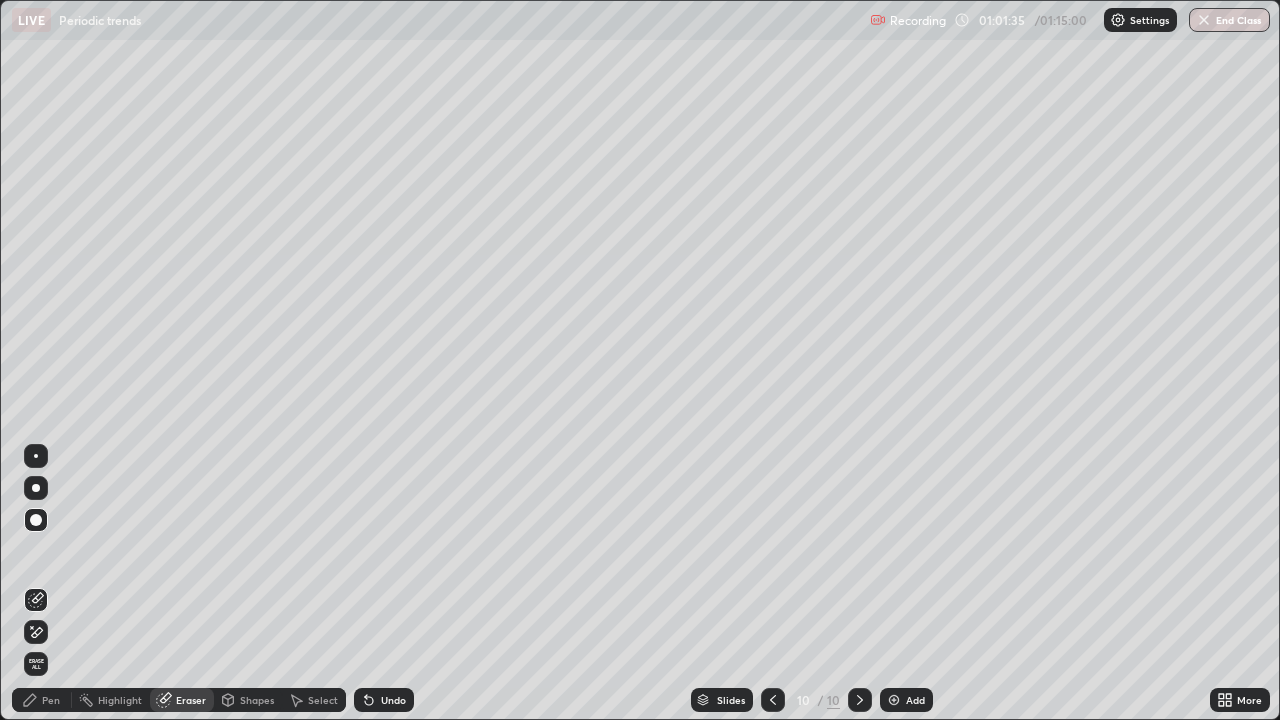 click on "Pen" at bounding box center [51, 700] 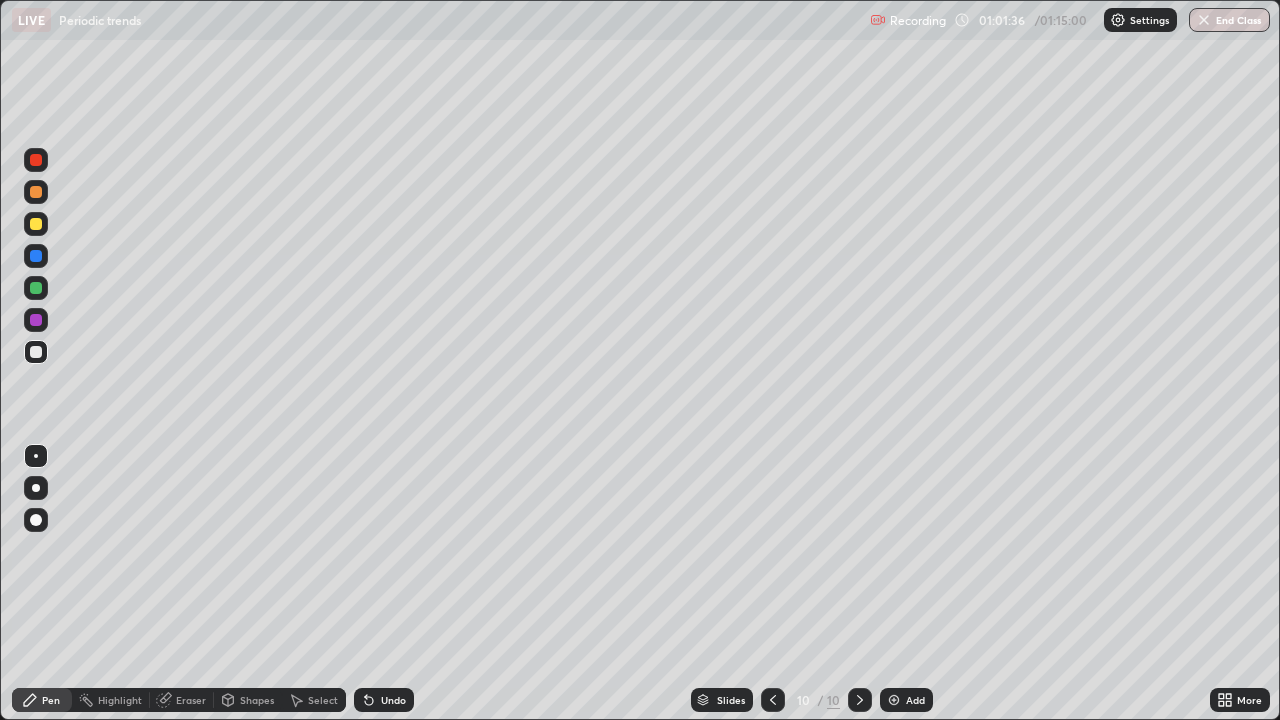 click at bounding box center [36, 320] 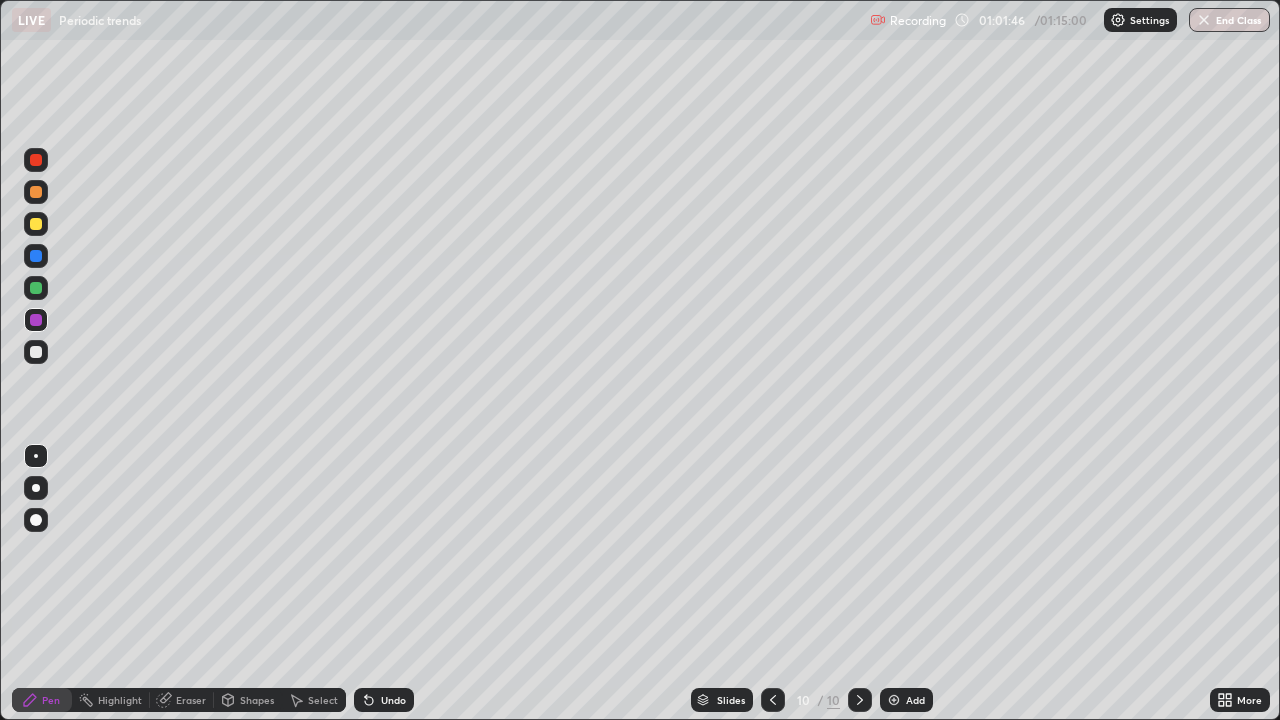 click at bounding box center (36, 352) 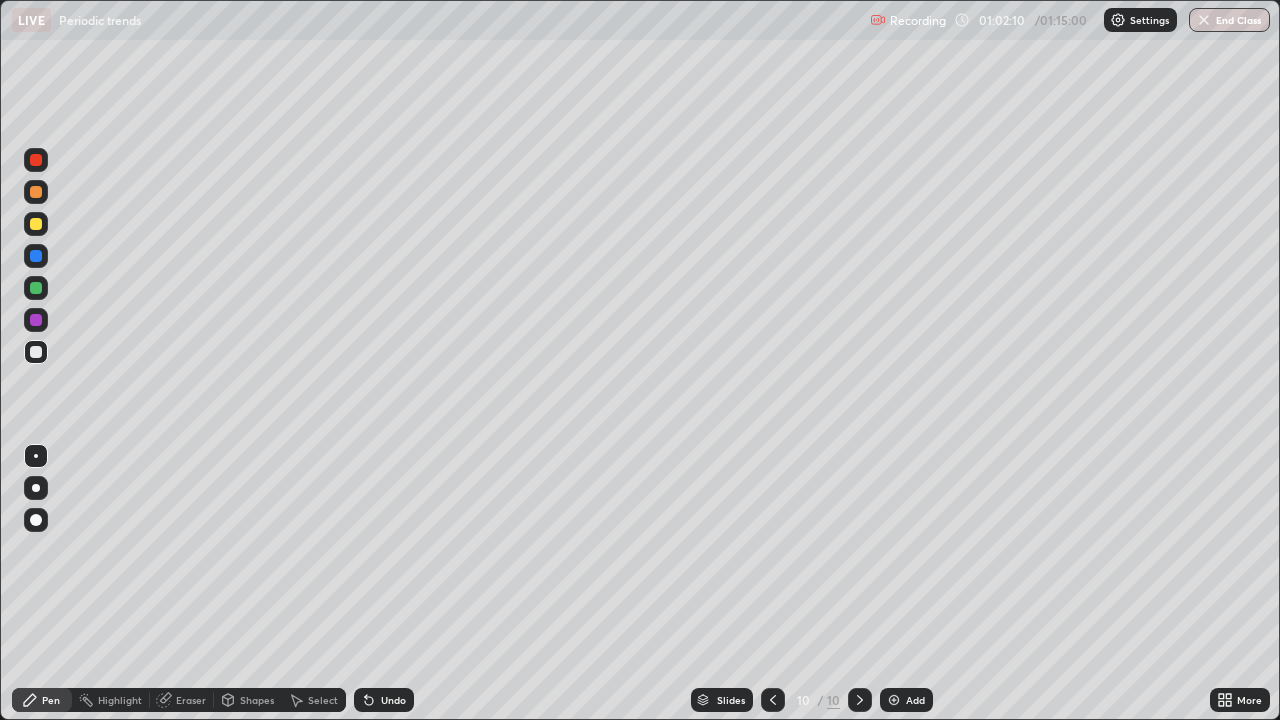 click at bounding box center (36, 288) 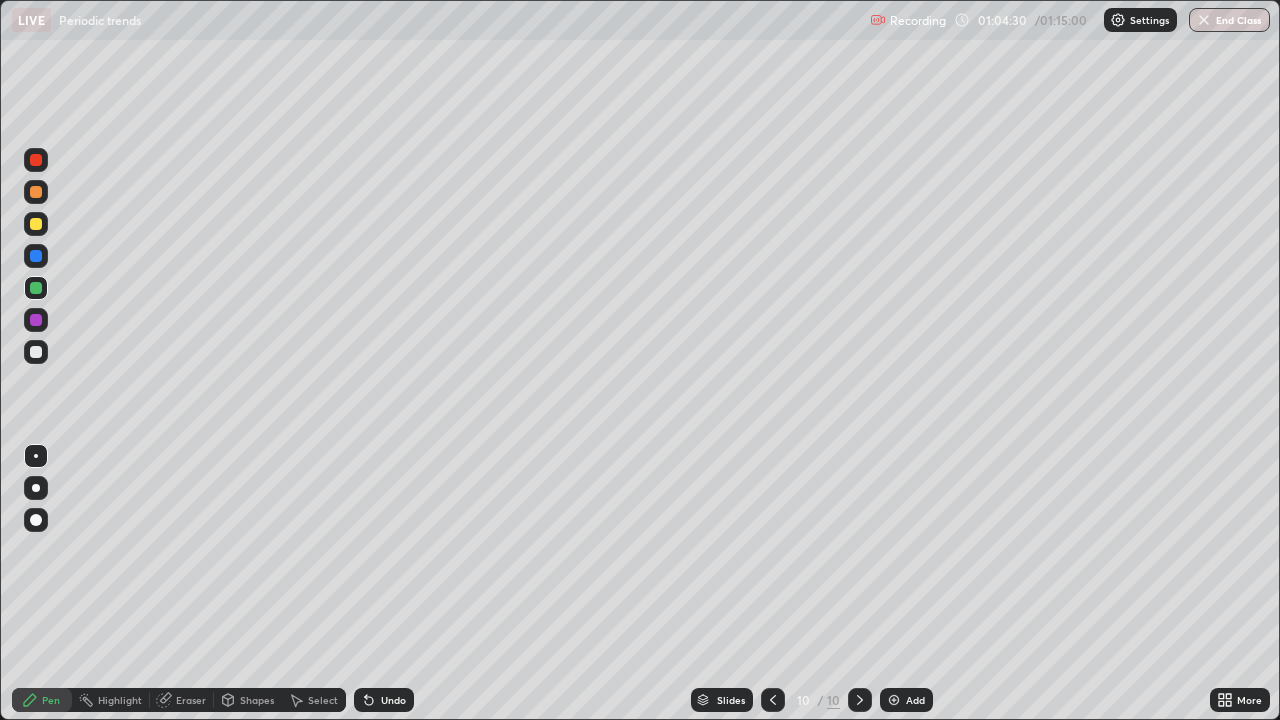 click on "Add" at bounding box center [906, 700] 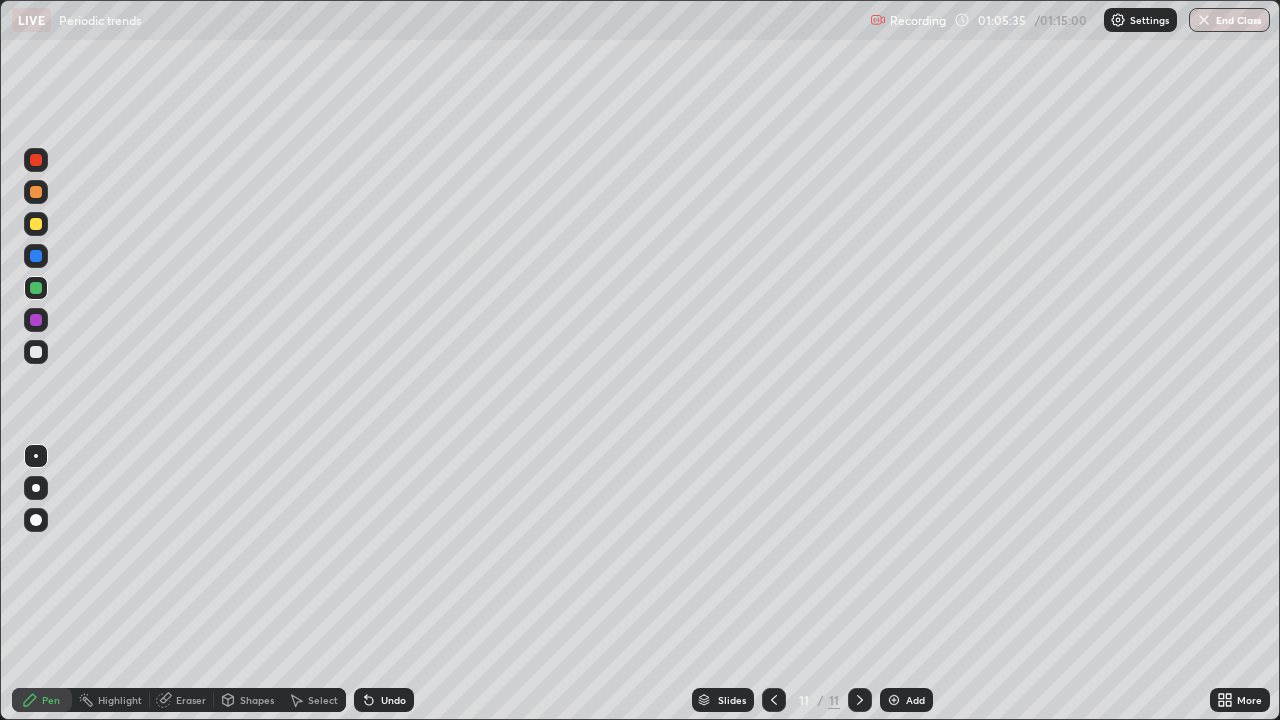 click at bounding box center [36, 352] 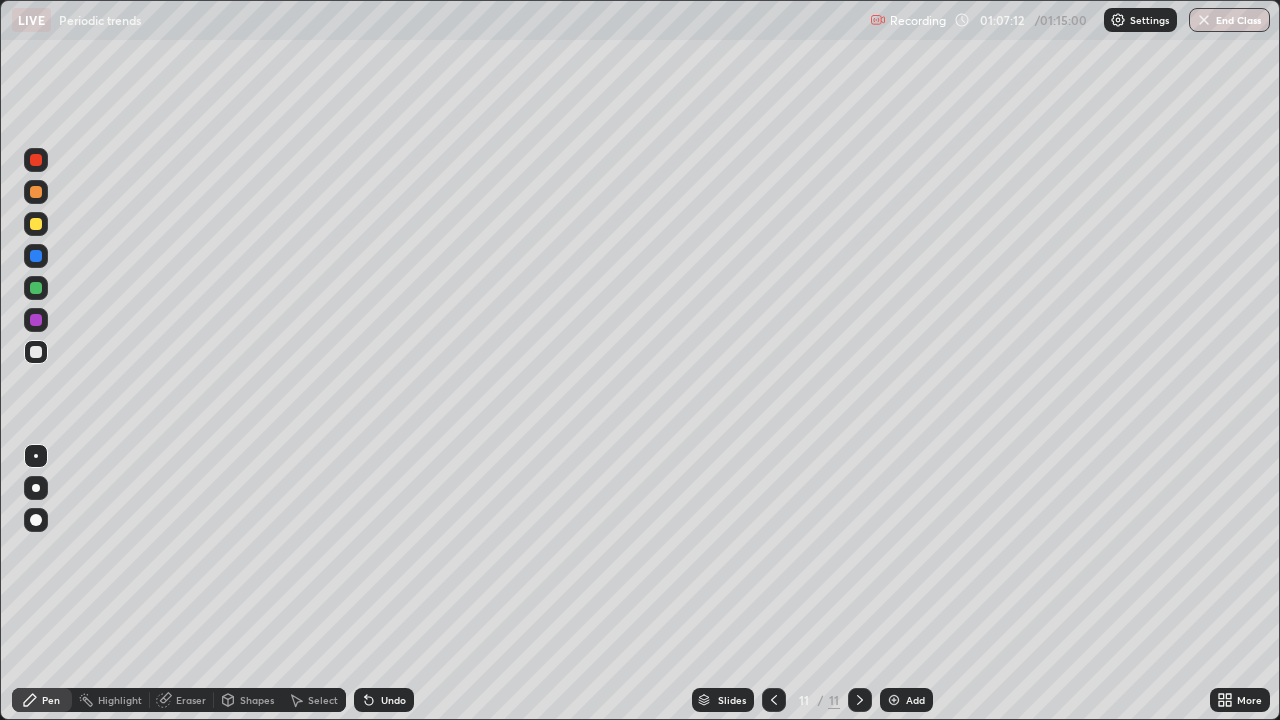 click on "Eraser" at bounding box center [191, 700] 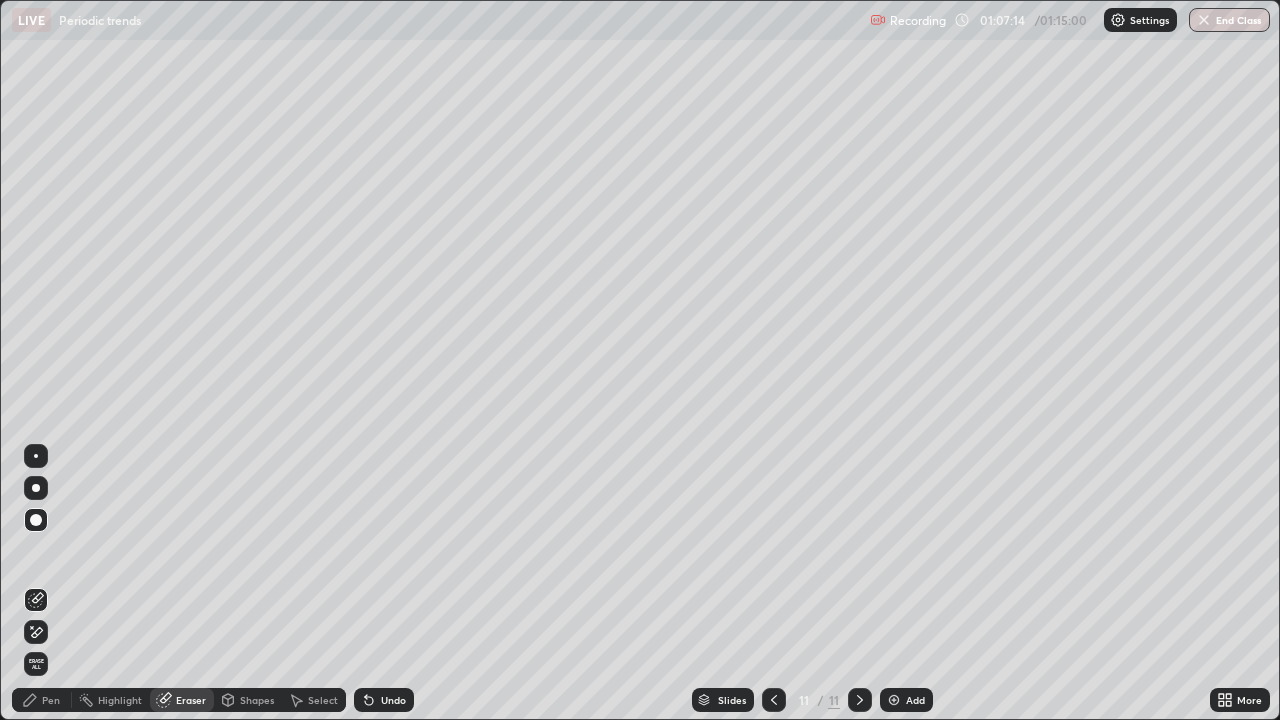click on "Pen" at bounding box center (51, 700) 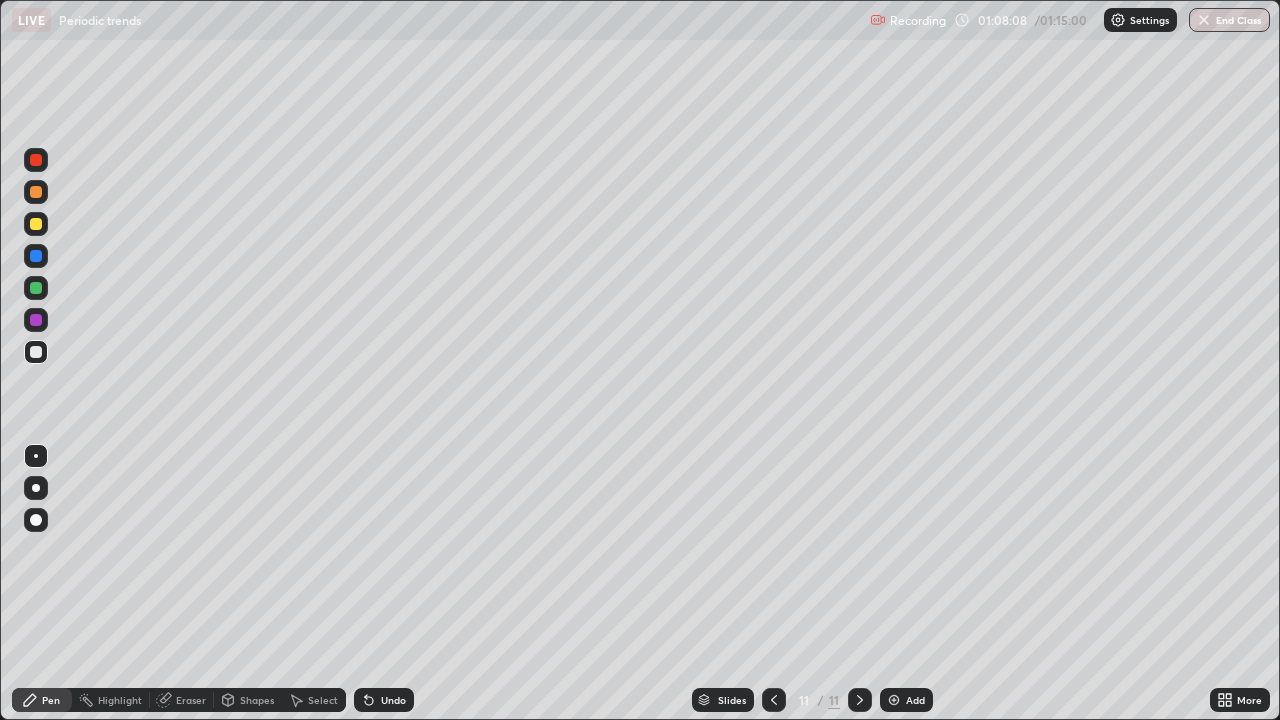 click 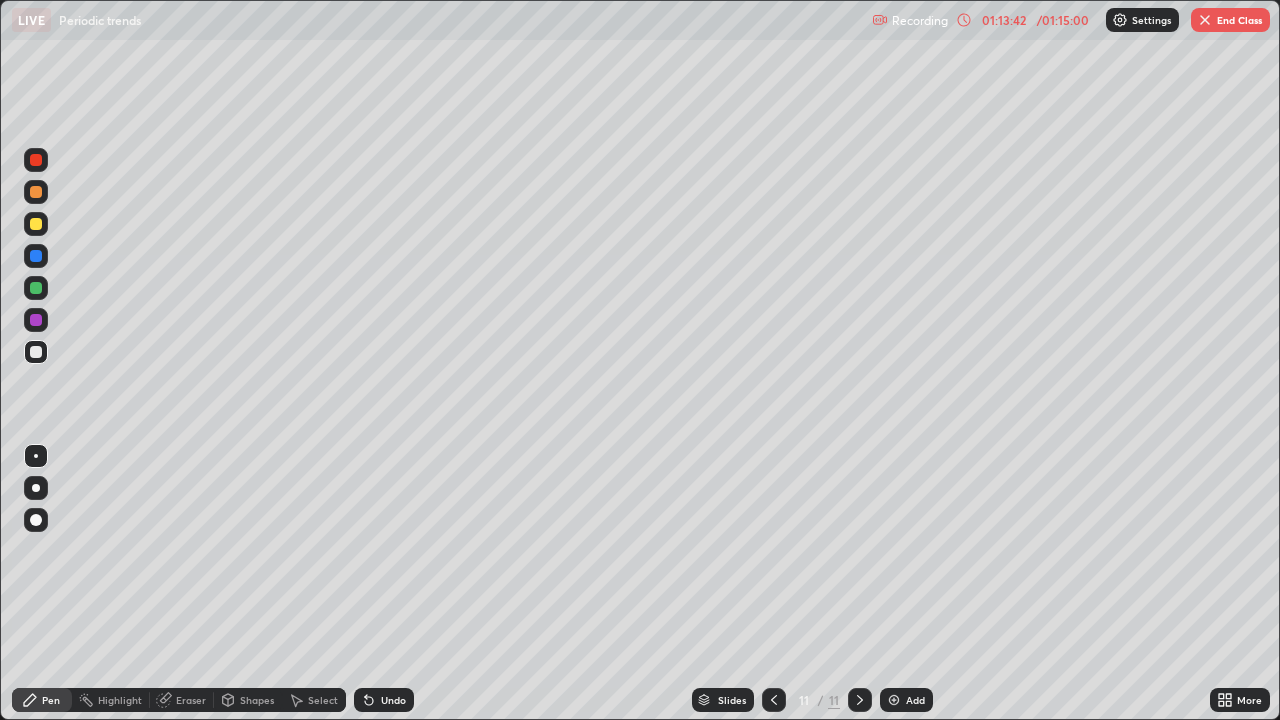 click on "End Class" at bounding box center (1230, 20) 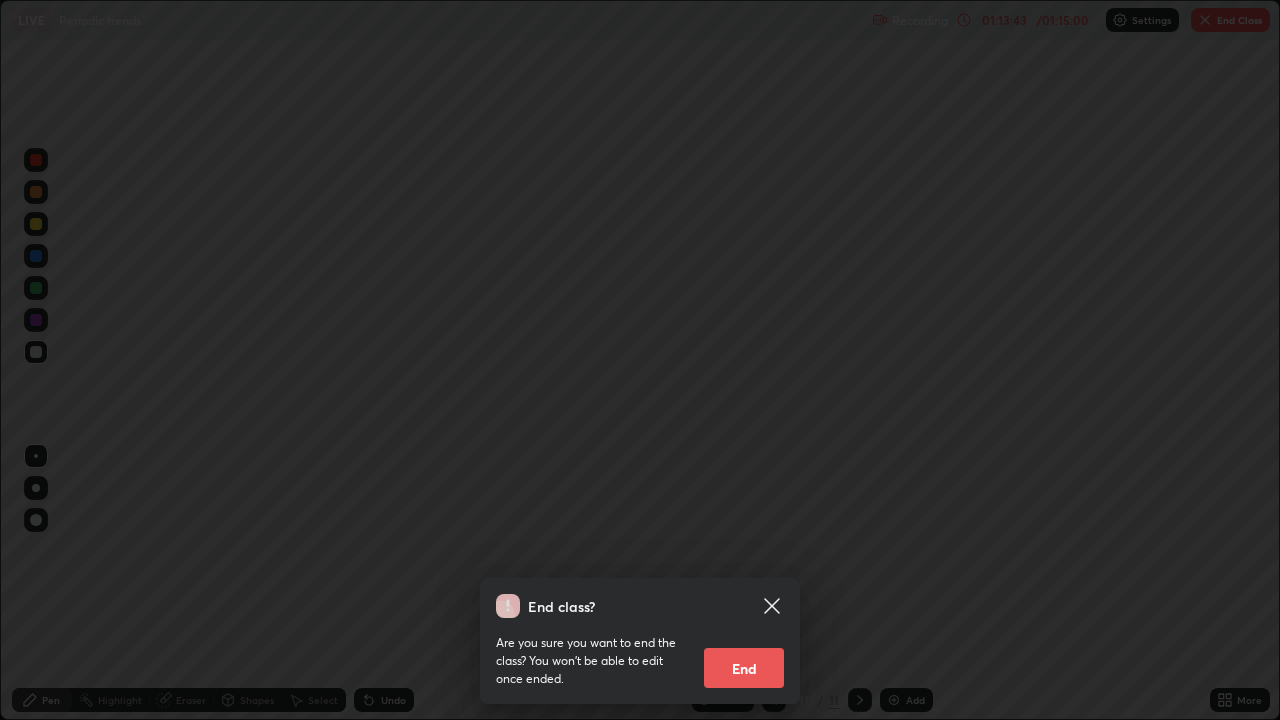 click on "End" at bounding box center [744, 668] 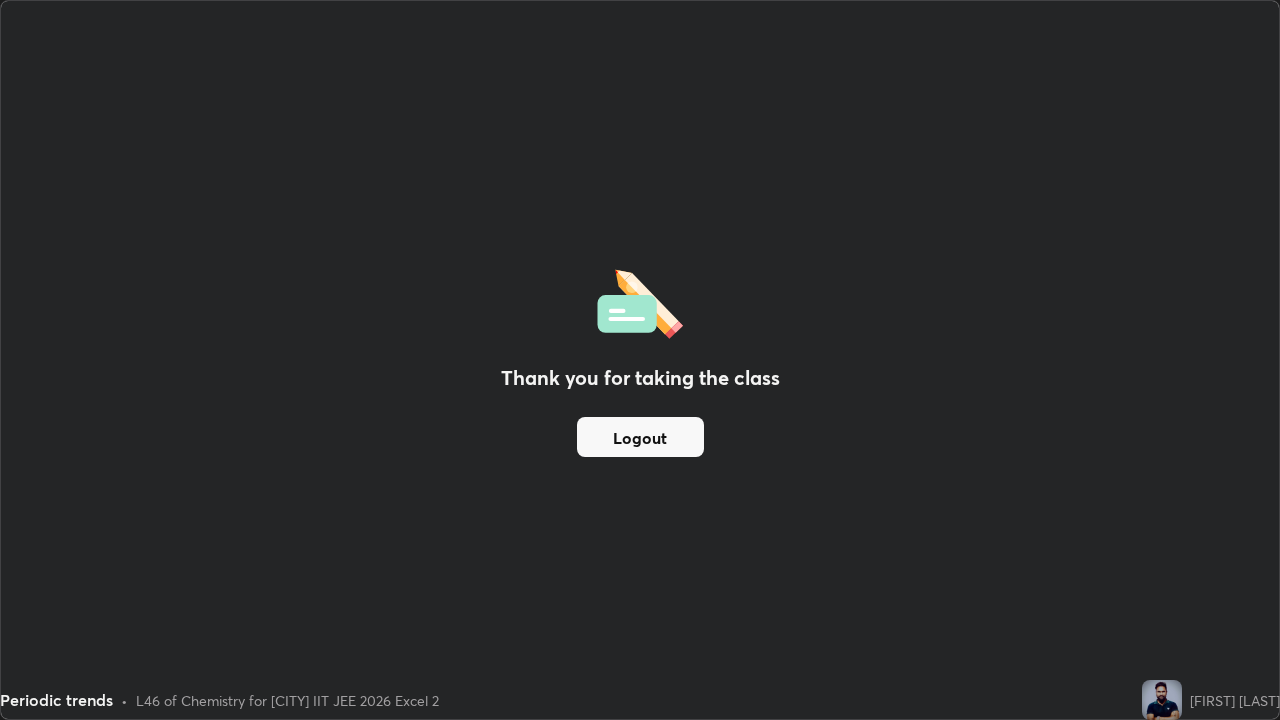 click on "Logout" at bounding box center [640, 437] 